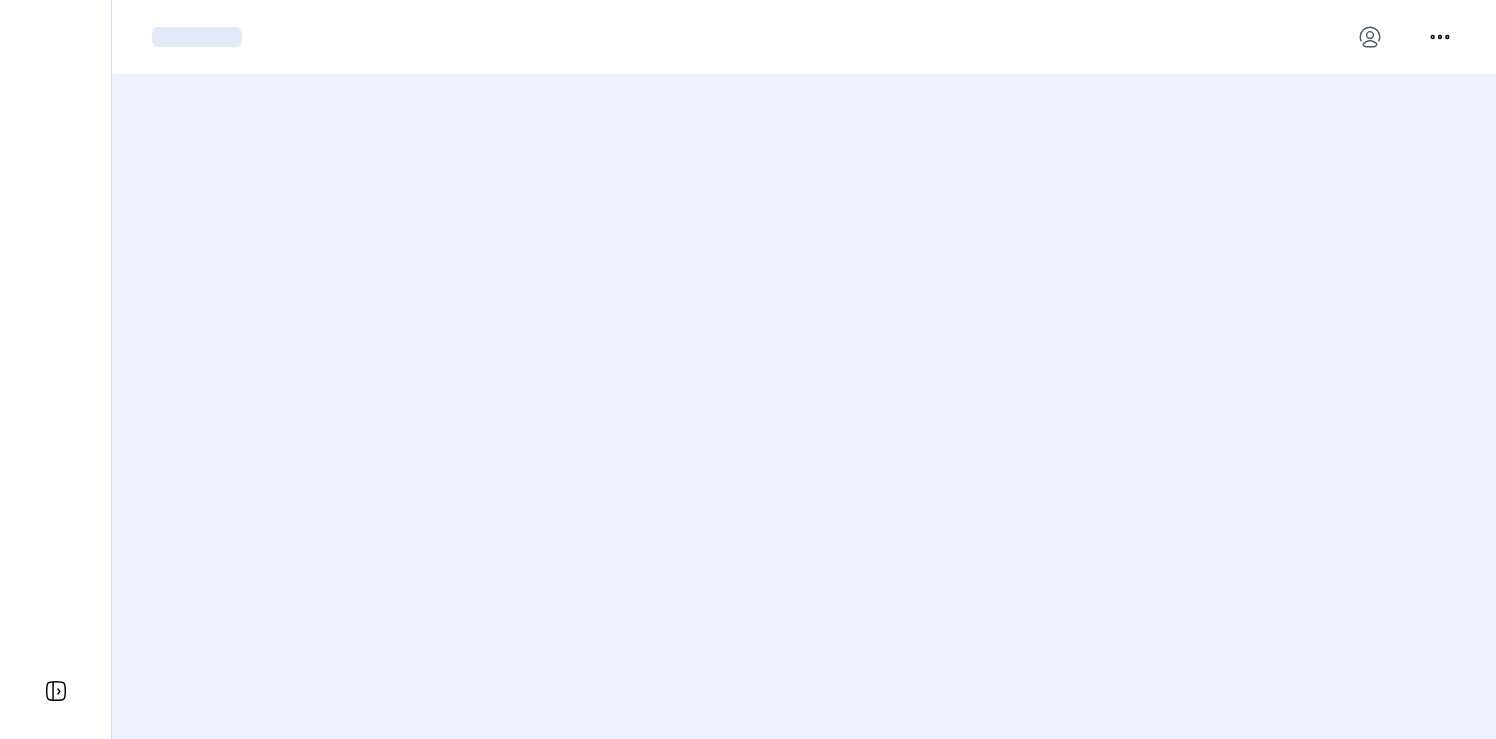 scroll, scrollTop: 0, scrollLeft: 0, axis: both 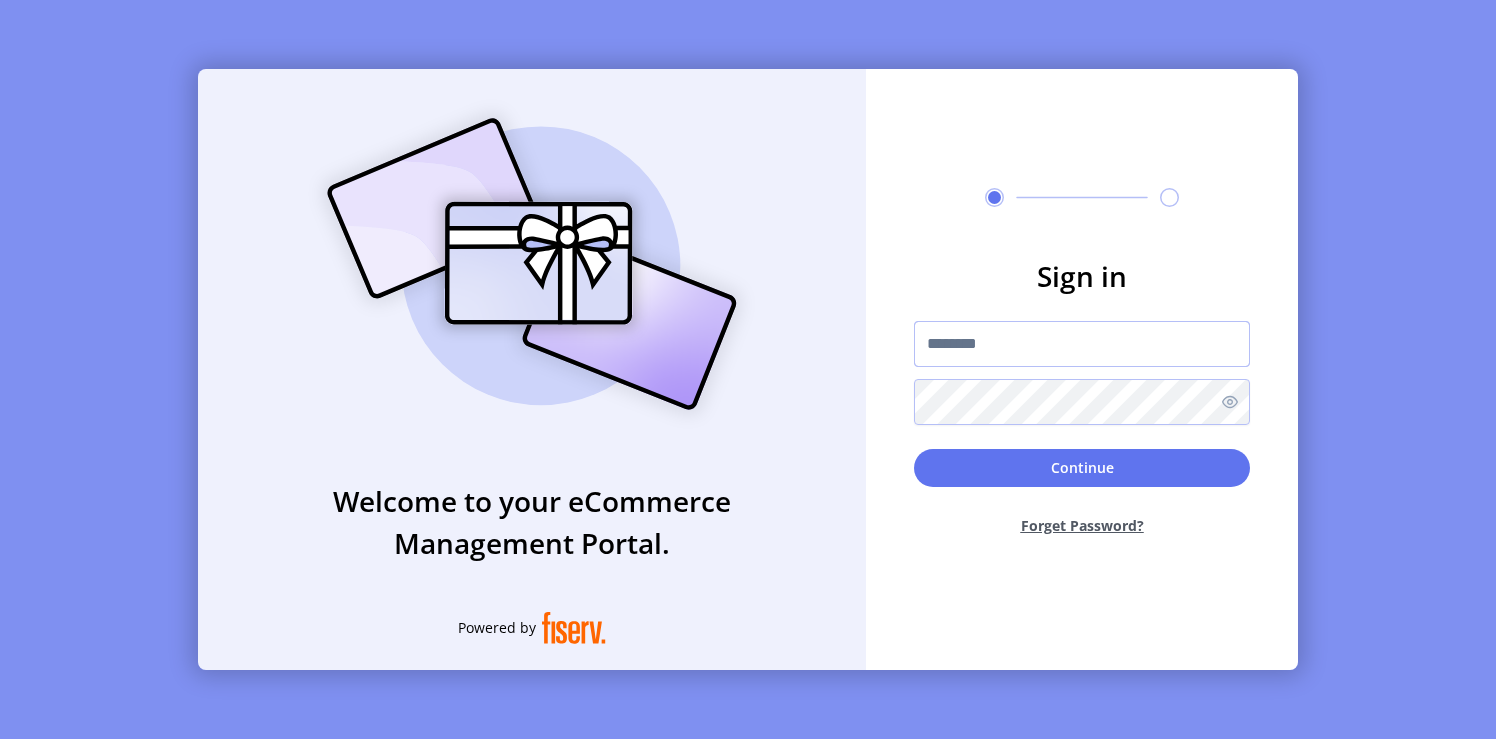 click at bounding box center [1082, 344] 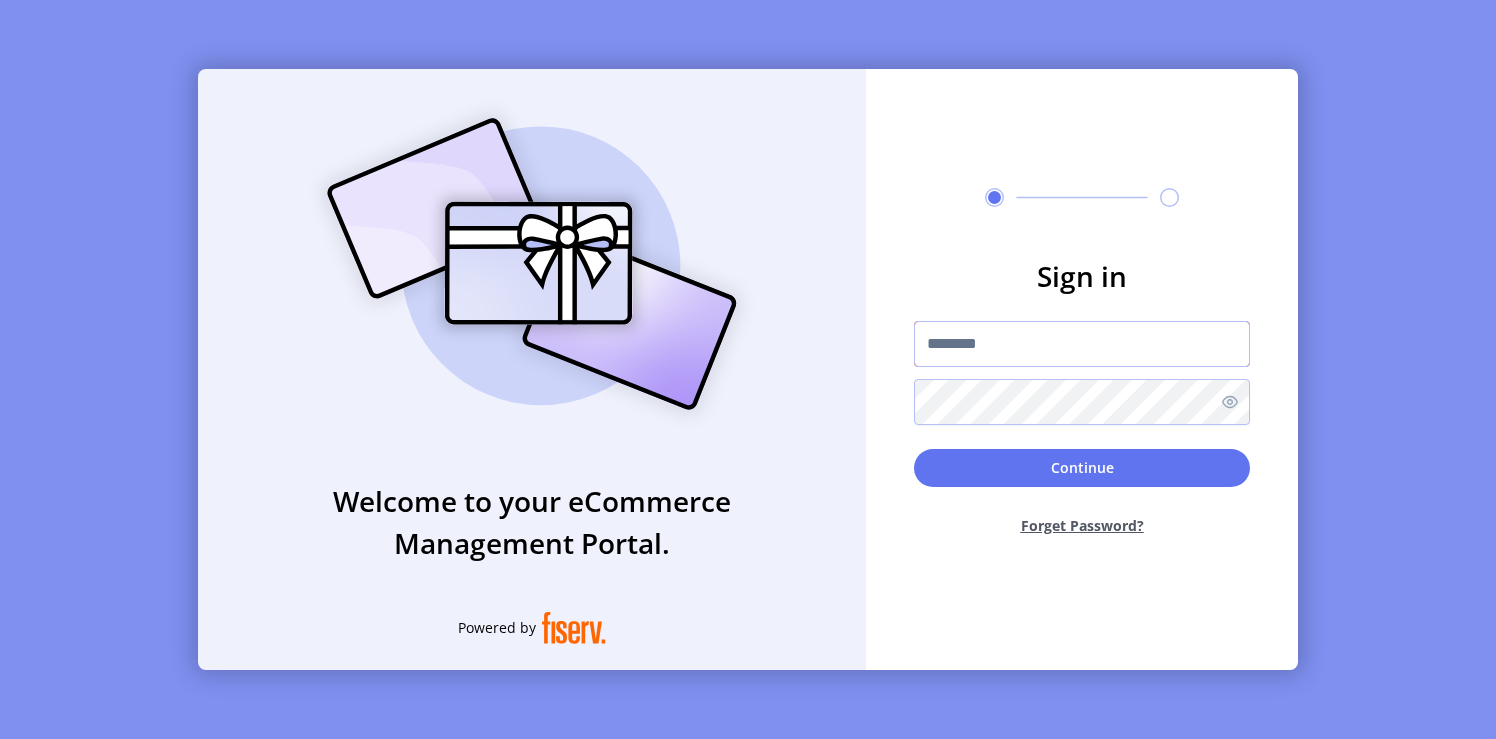 type on "**********" 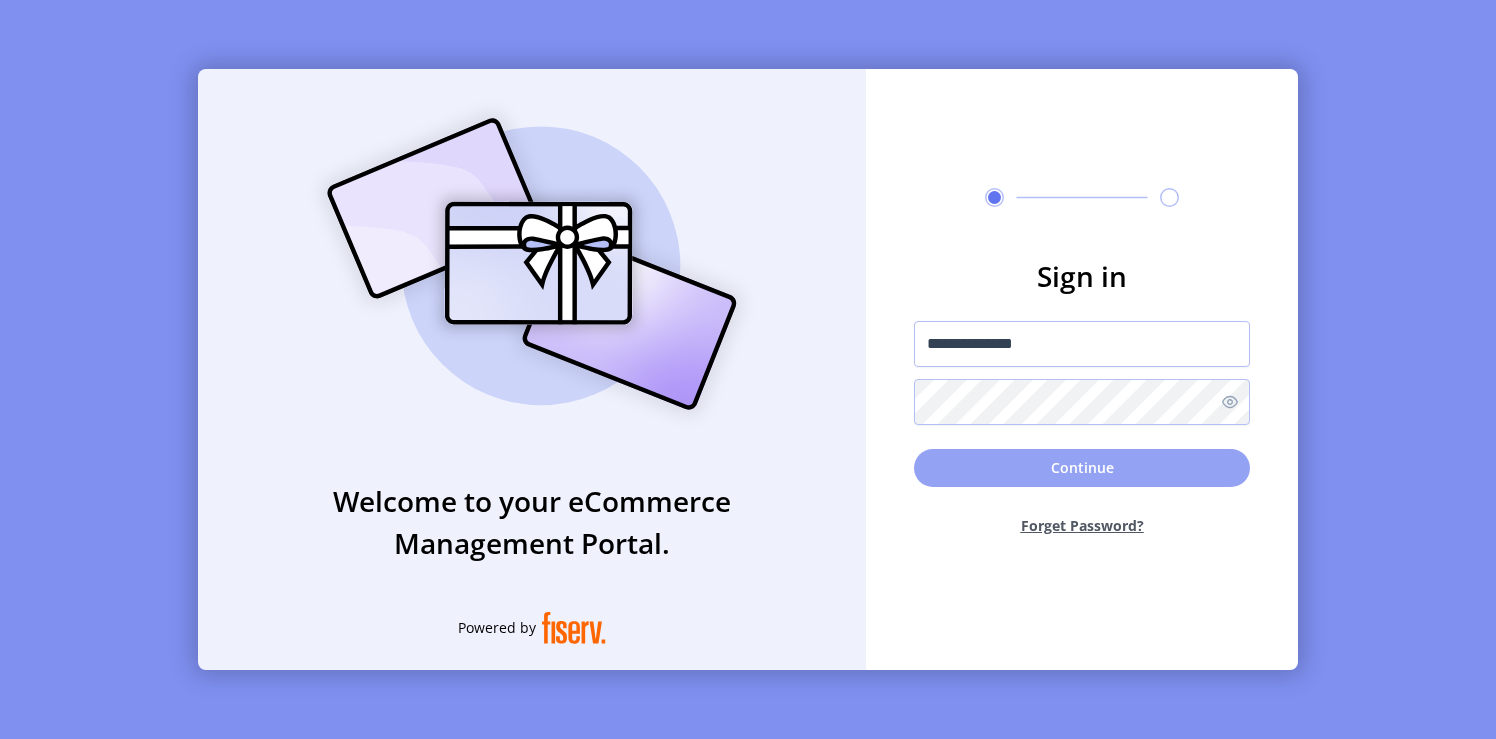 click on "Continue" 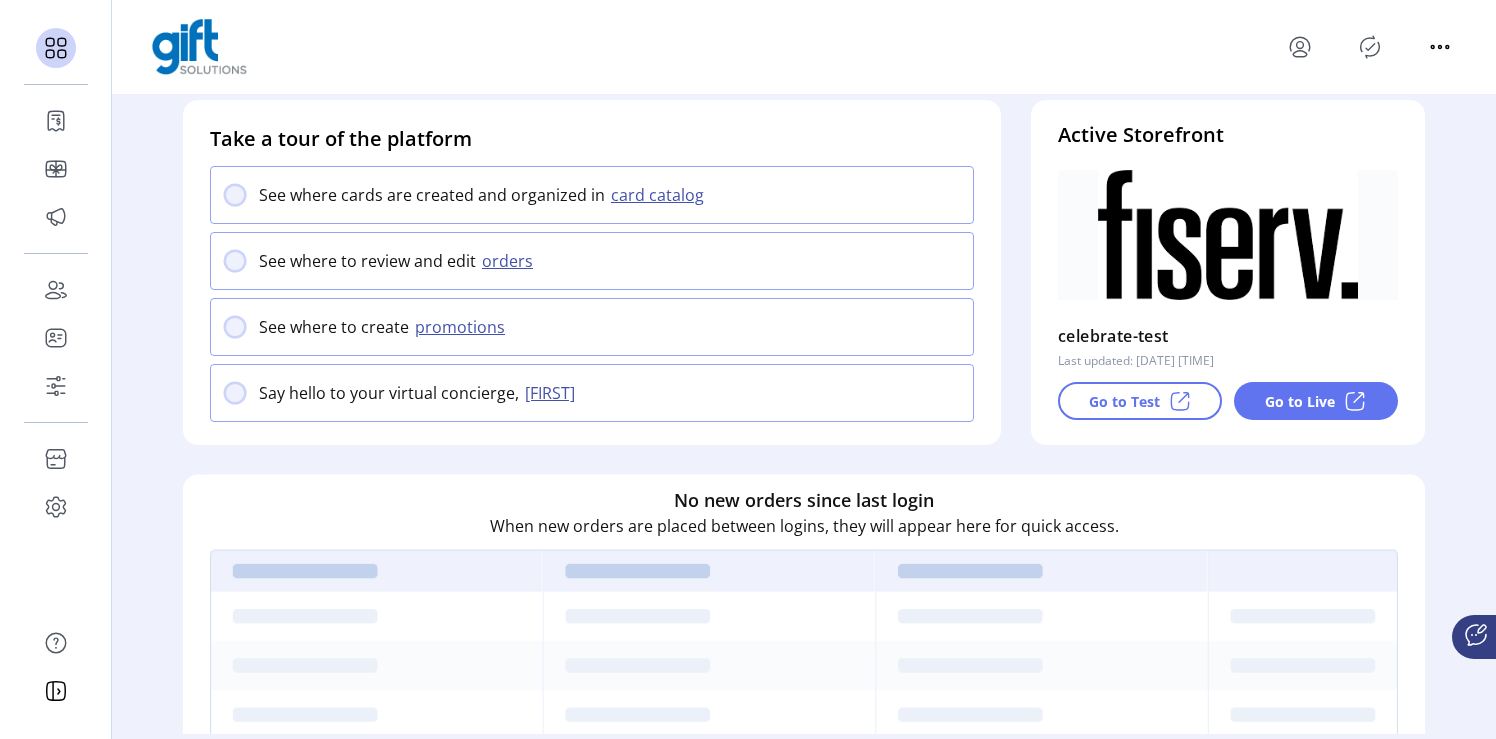 scroll, scrollTop: 0, scrollLeft: 0, axis: both 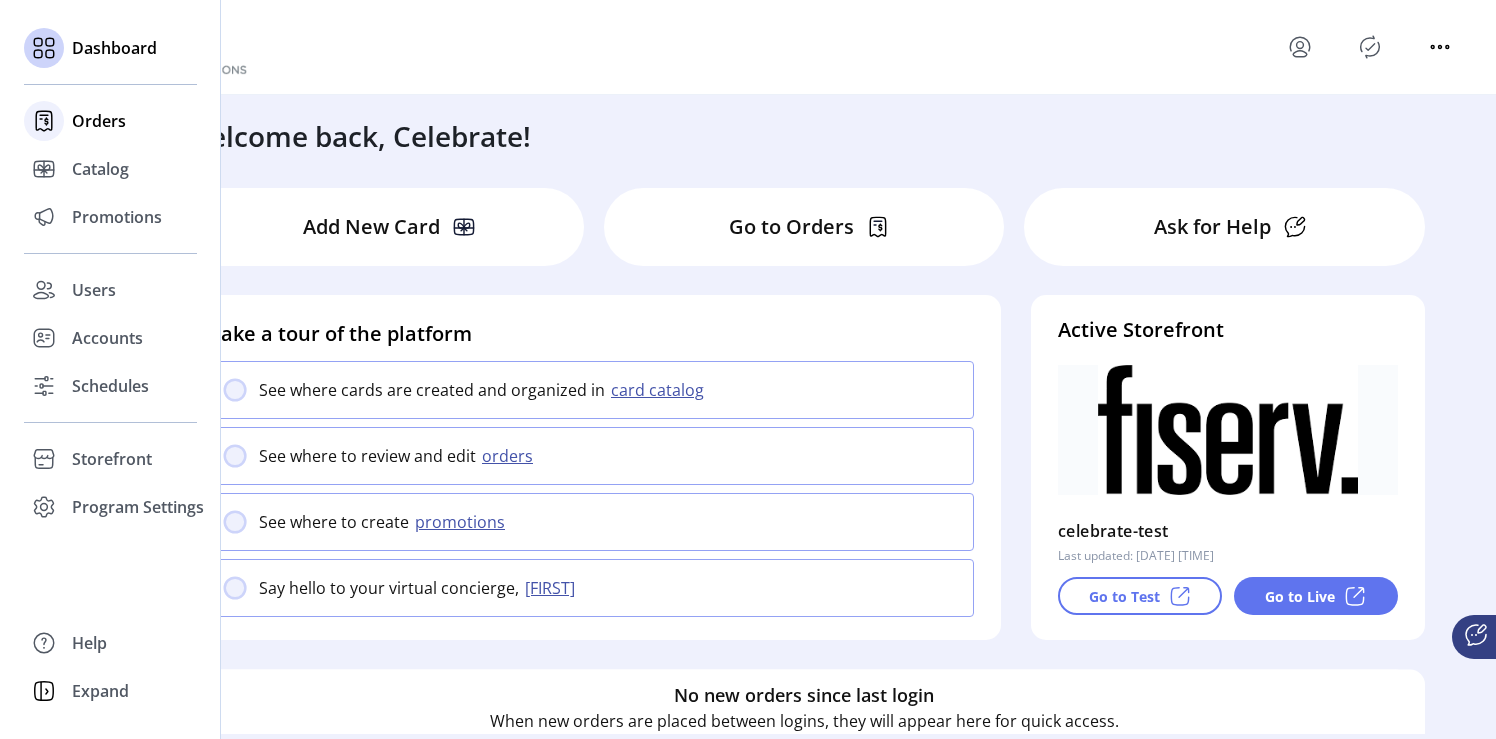 click on "Orders" 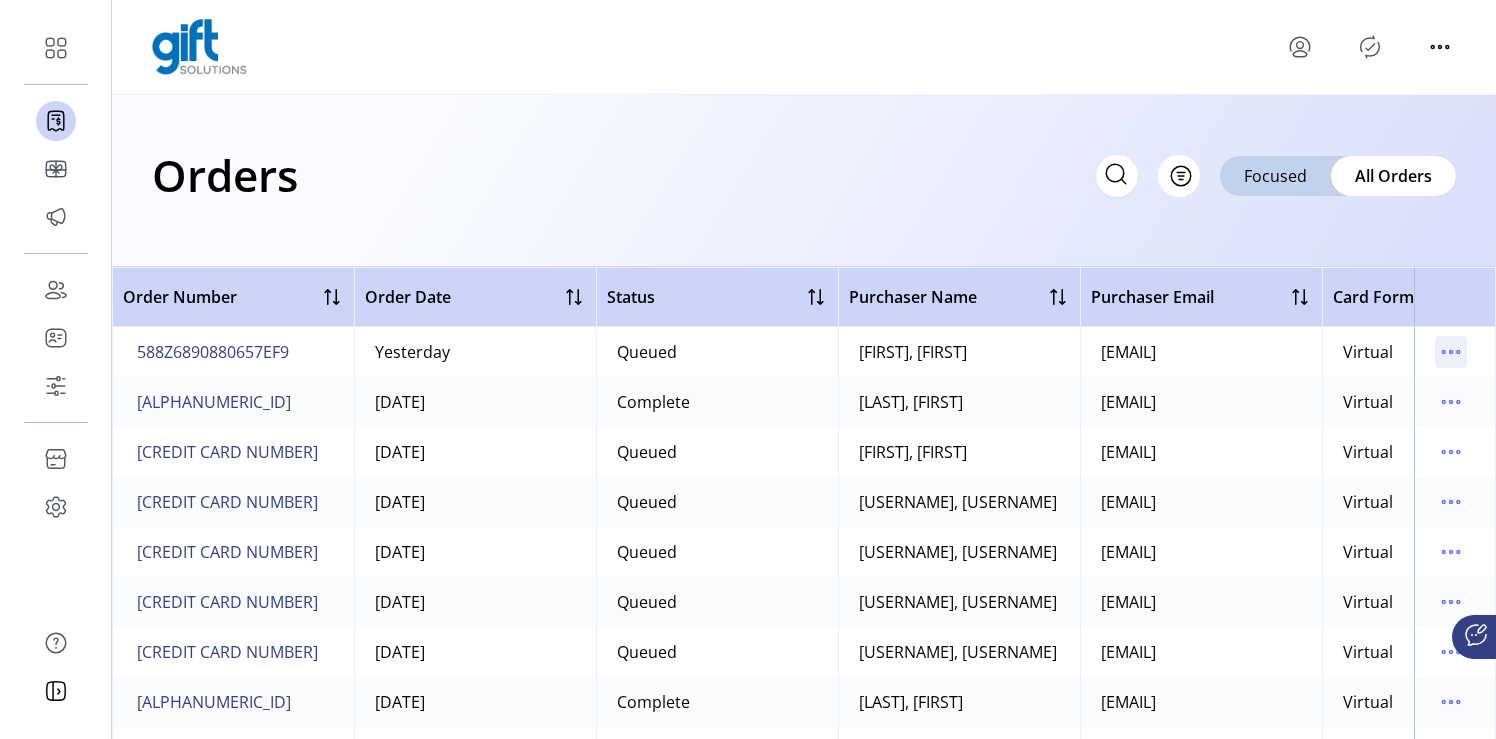 click 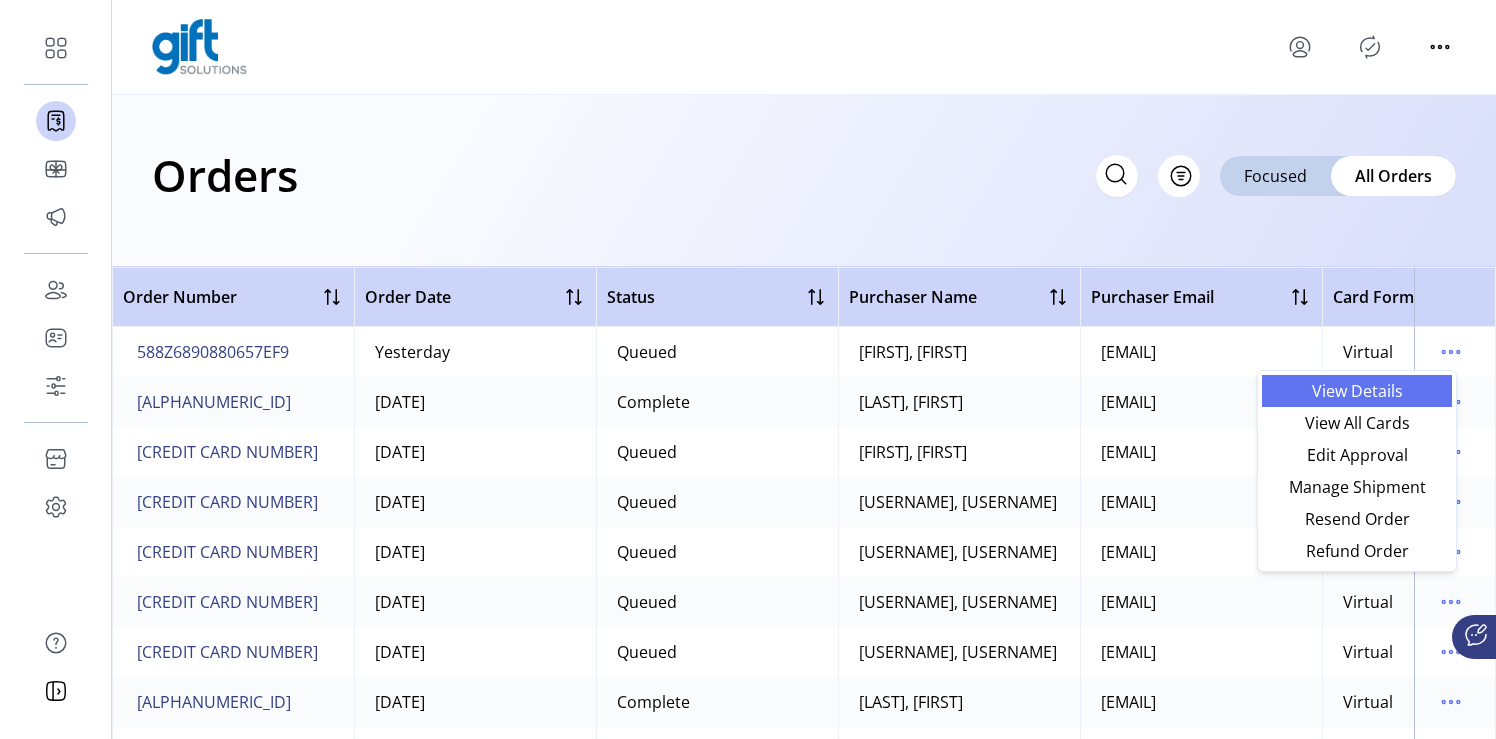 click on "View Details" at bounding box center (1357, 391) 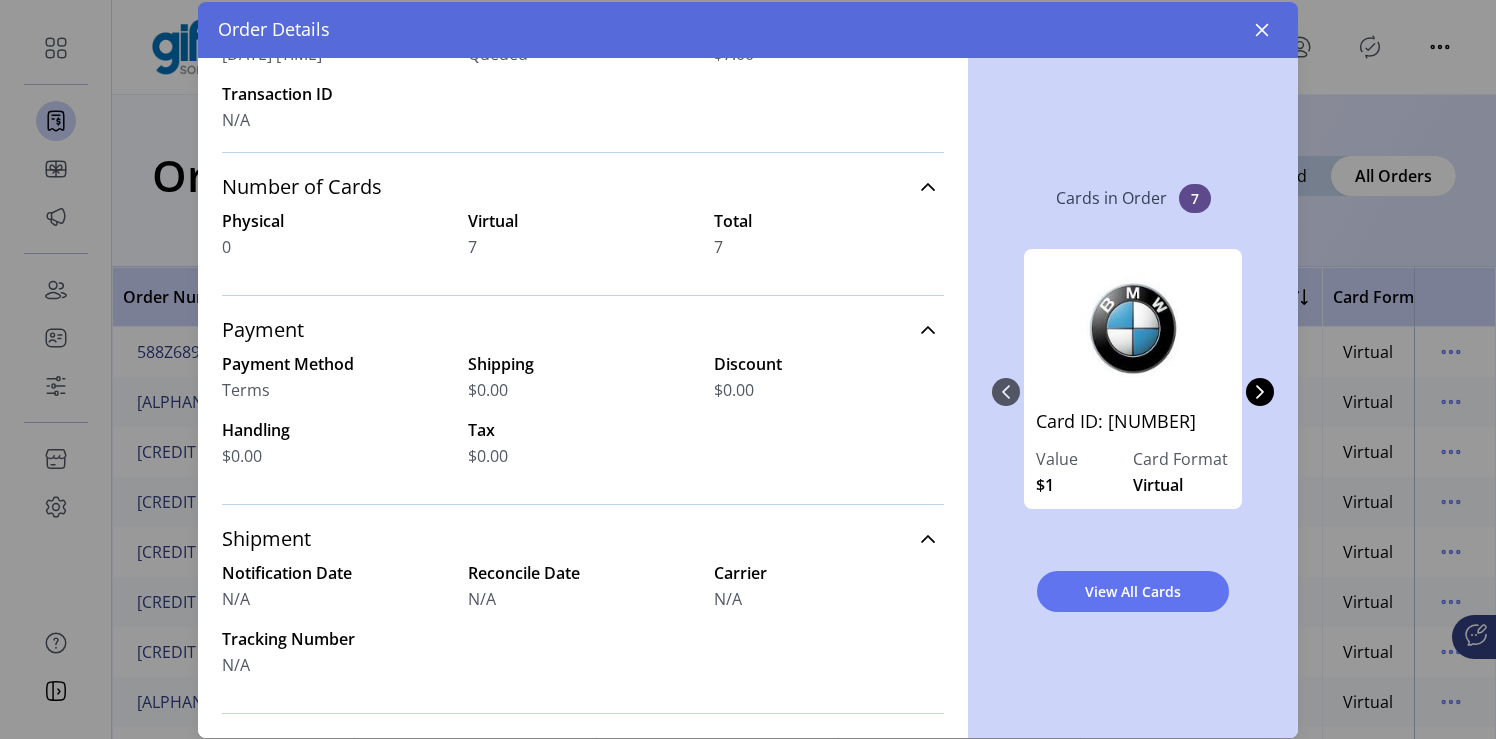 scroll, scrollTop: 0, scrollLeft: 0, axis: both 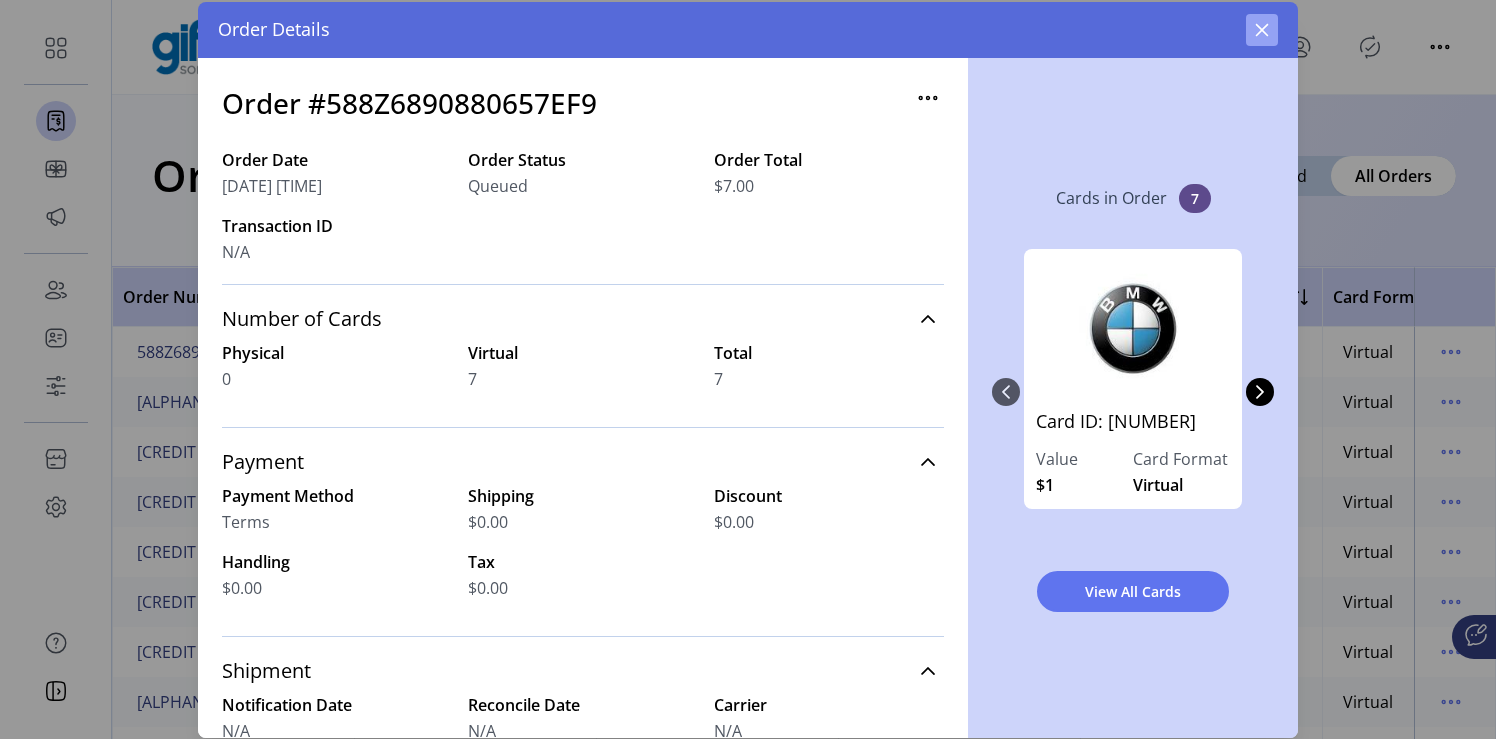 click 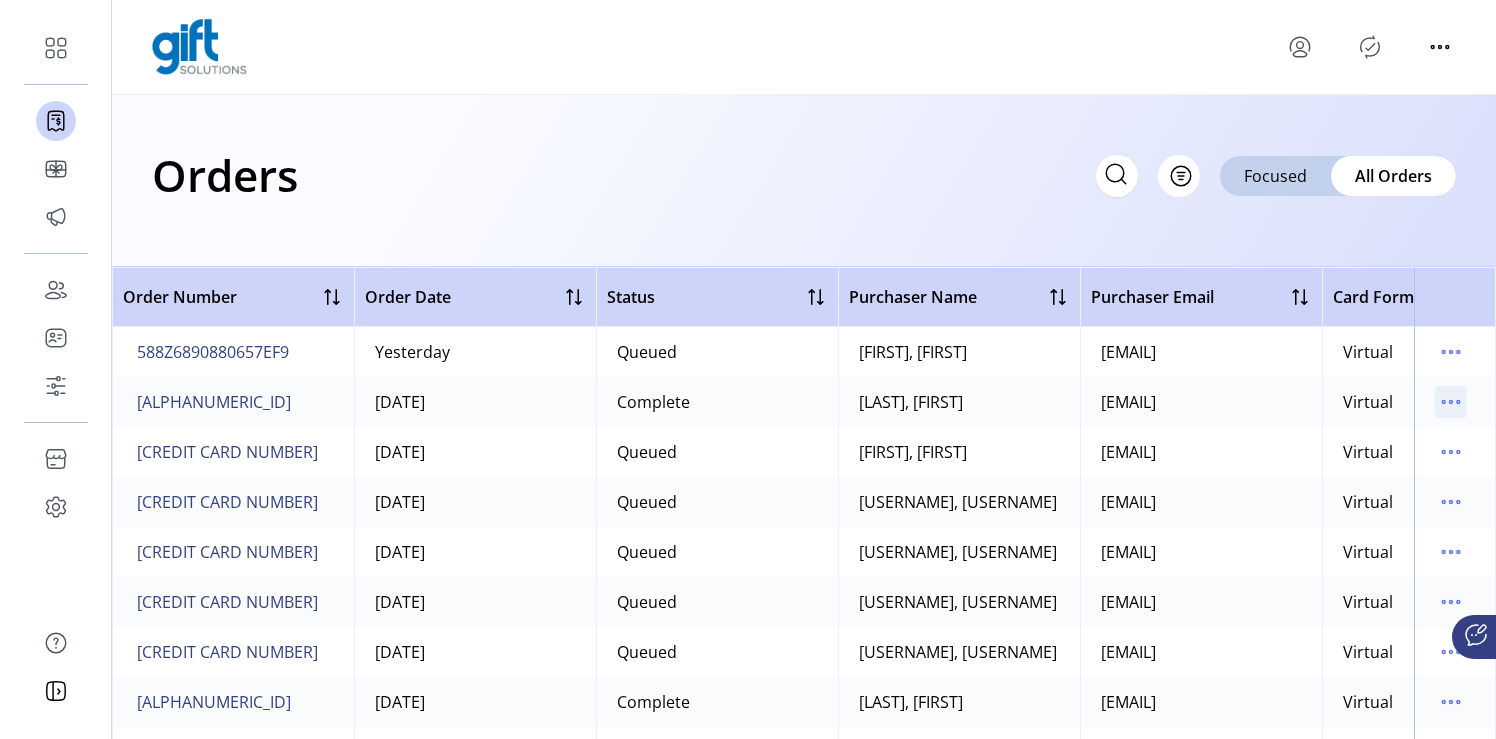 click 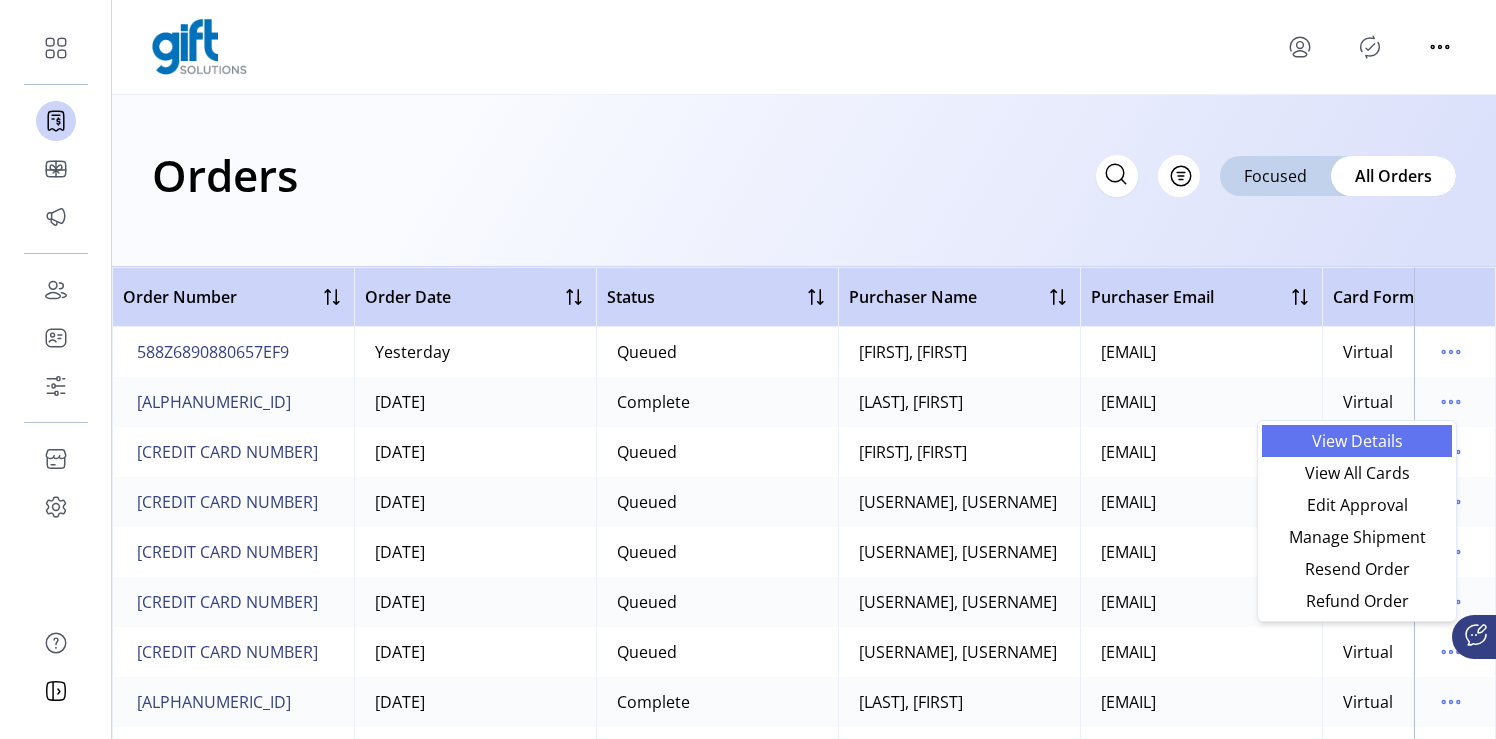 click on "View Details" at bounding box center (1357, 441) 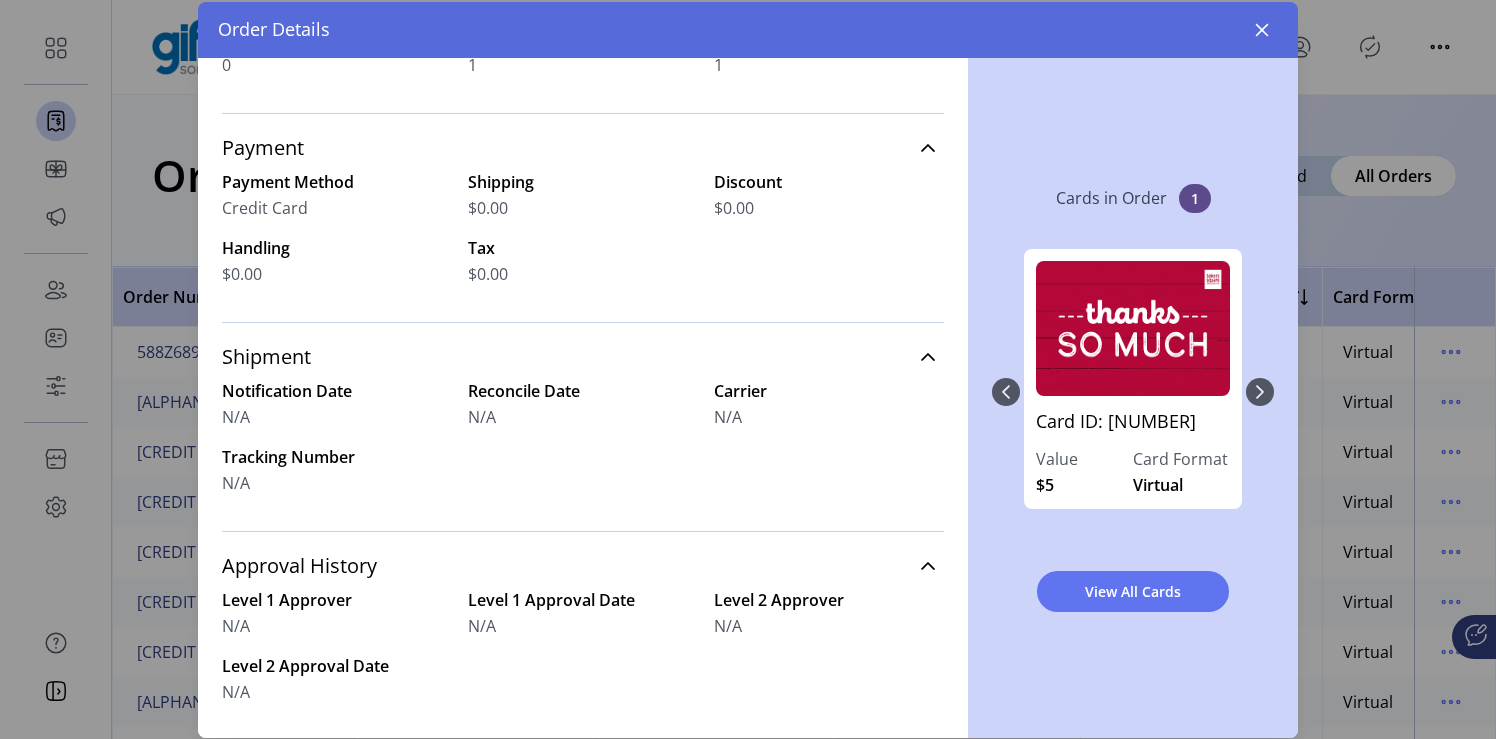 scroll, scrollTop: 315, scrollLeft: 0, axis: vertical 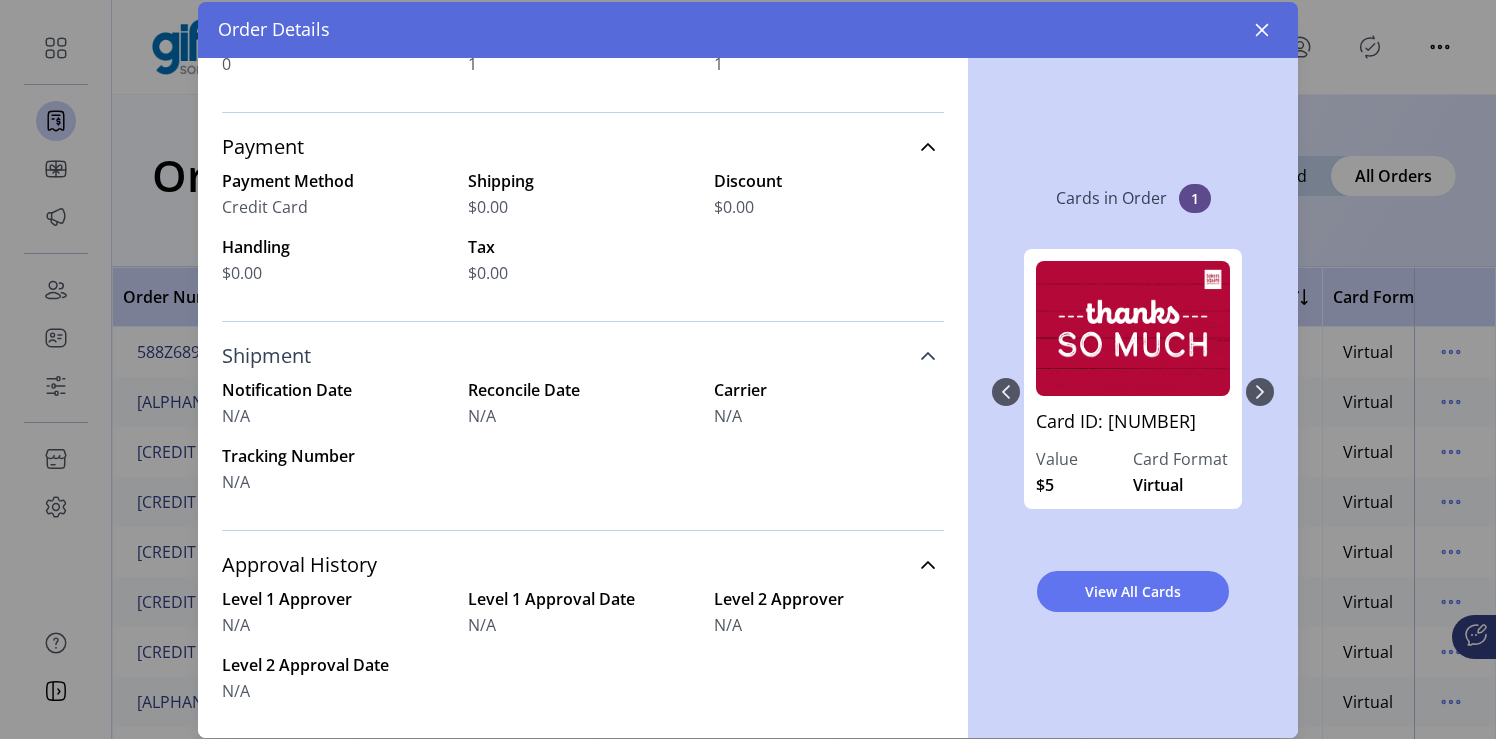 click 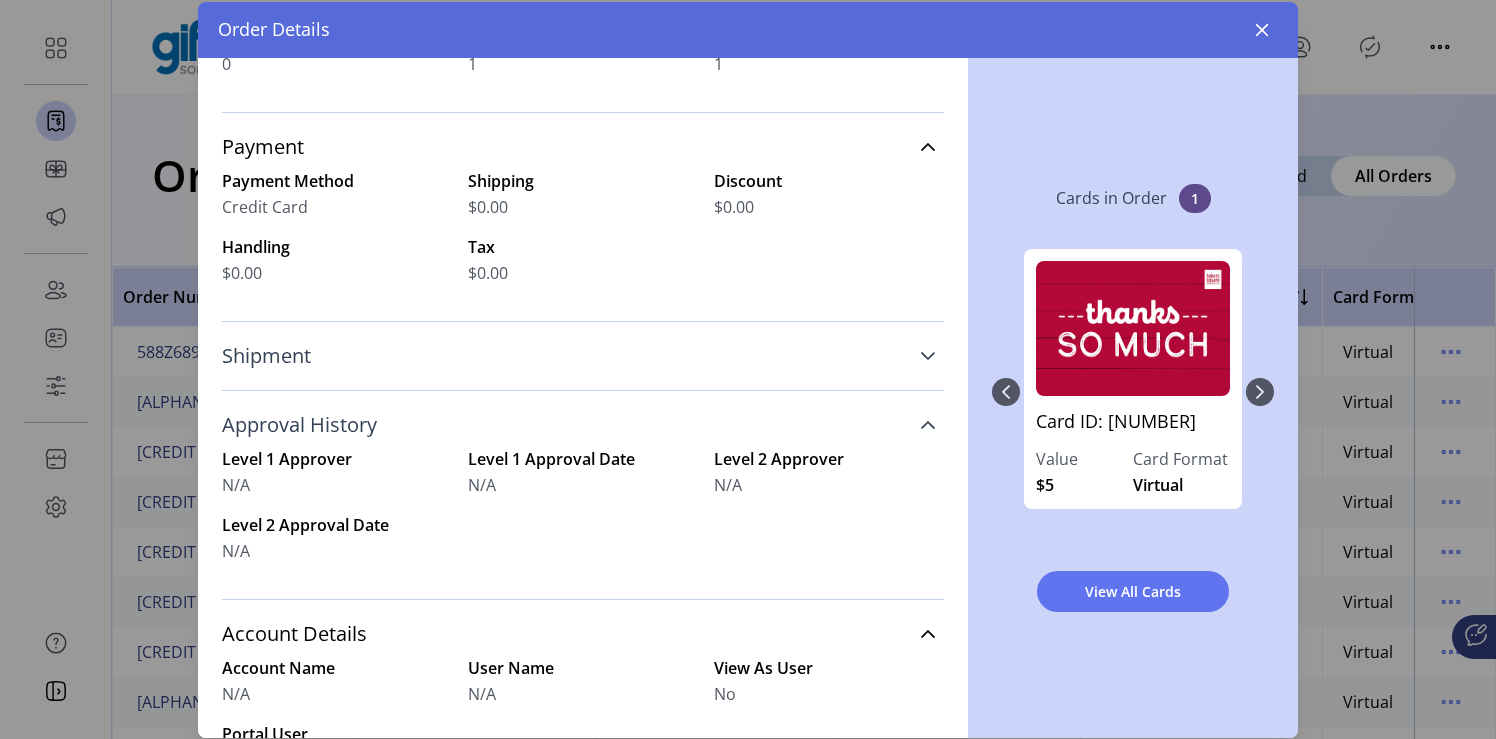 click 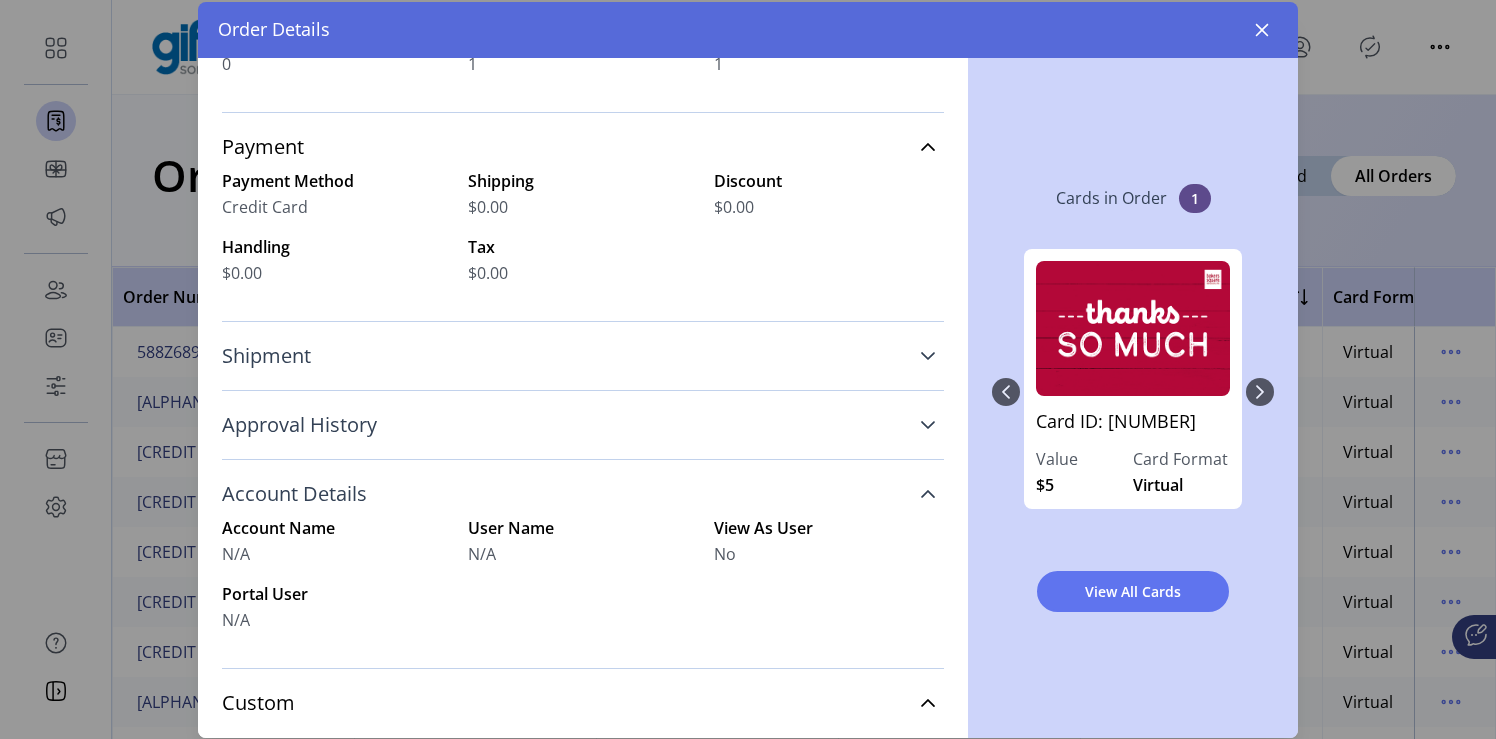 click 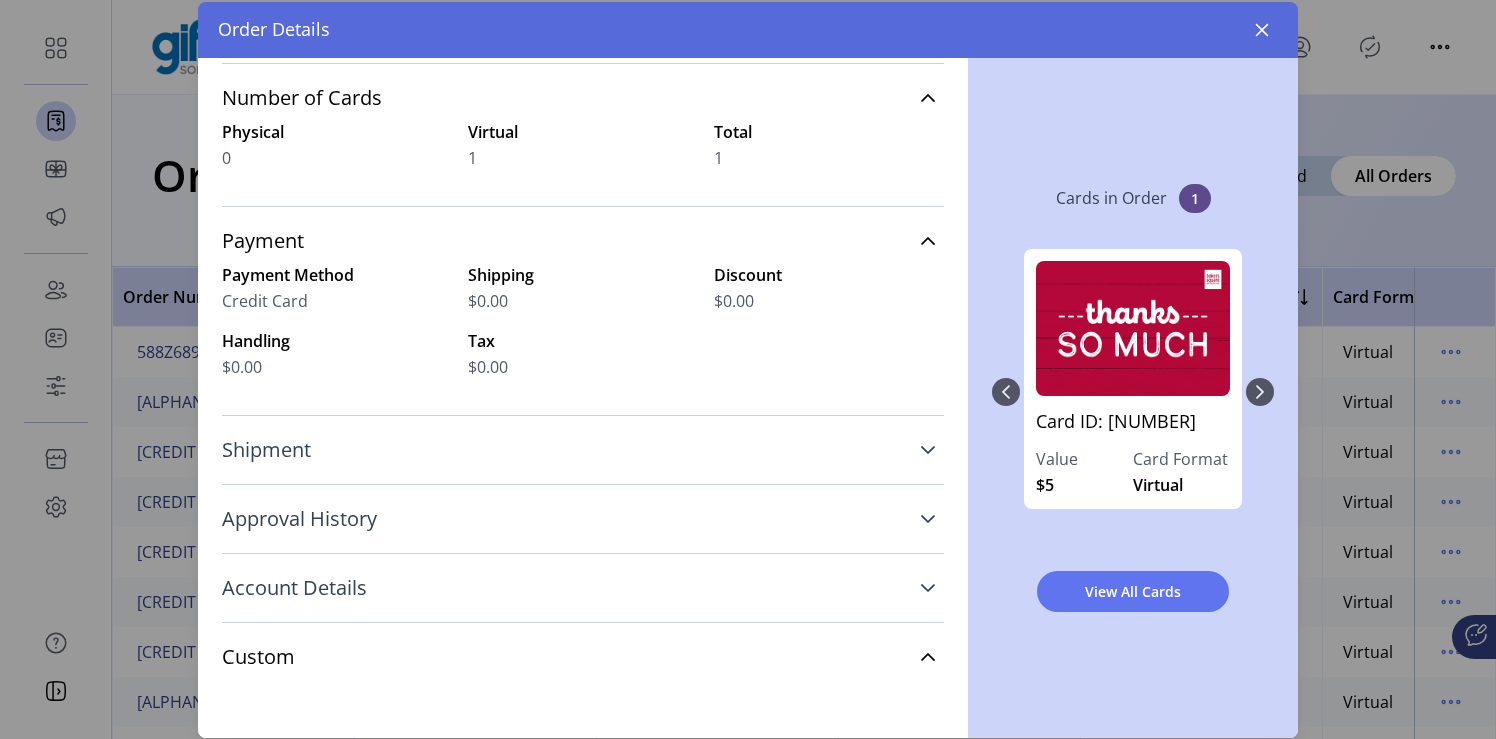 scroll, scrollTop: 242, scrollLeft: 0, axis: vertical 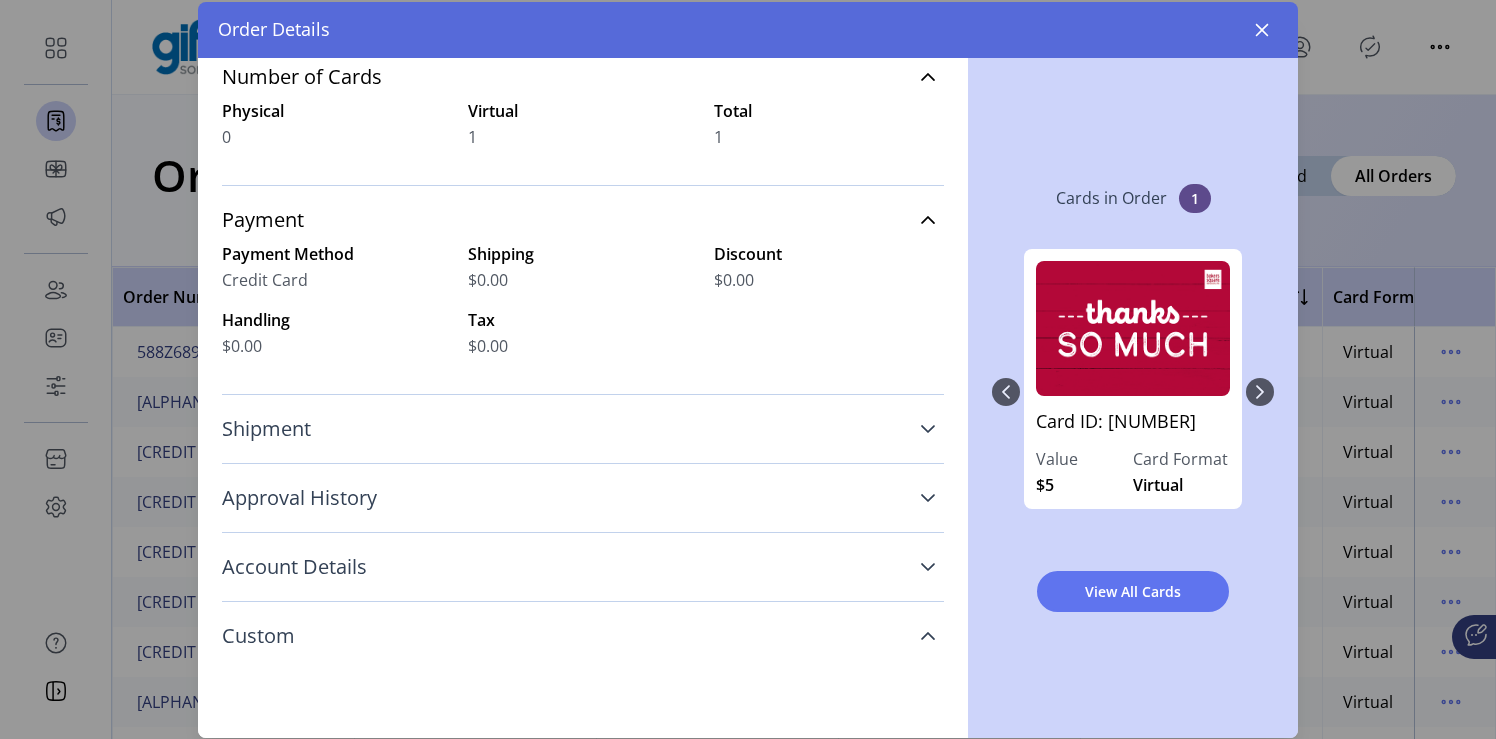 click 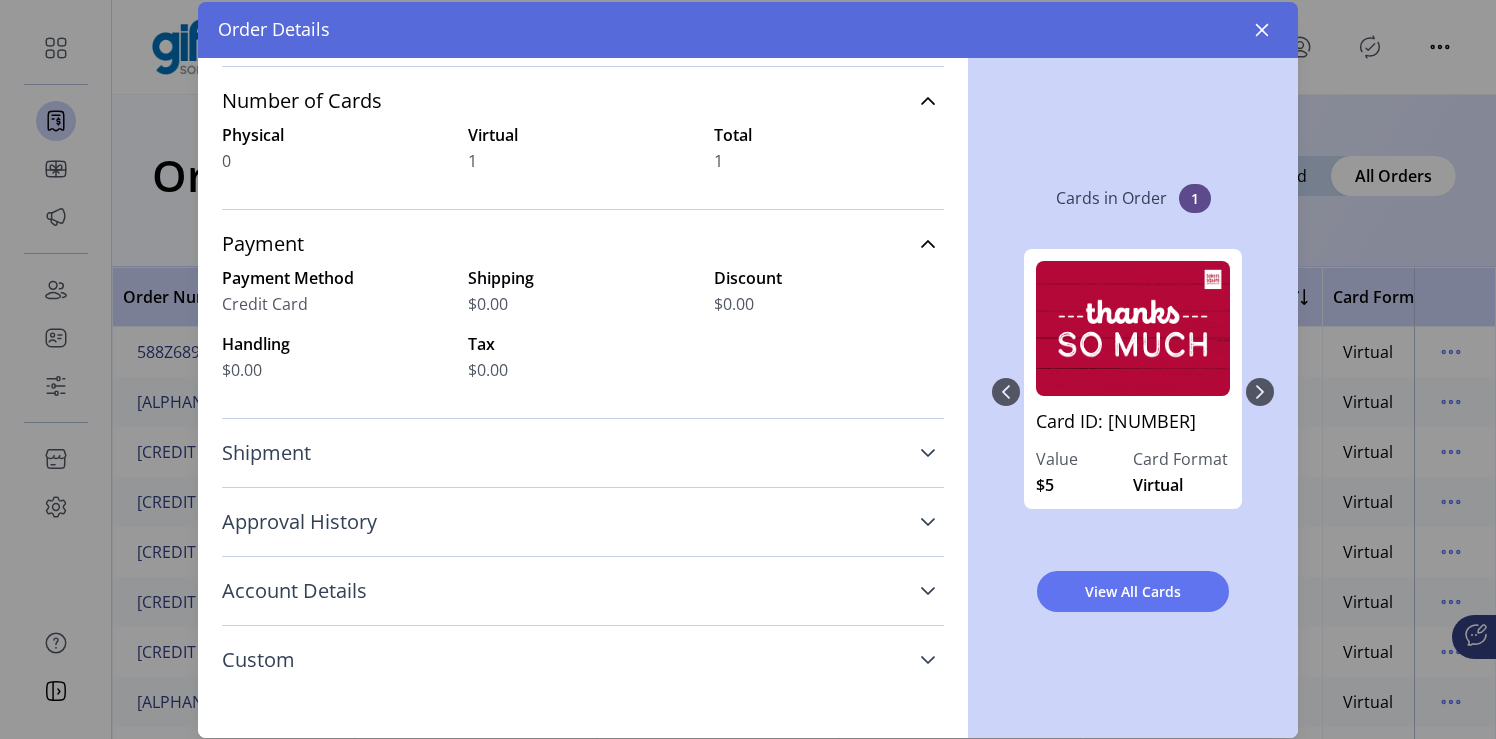 scroll, scrollTop: 218, scrollLeft: 0, axis: vertical 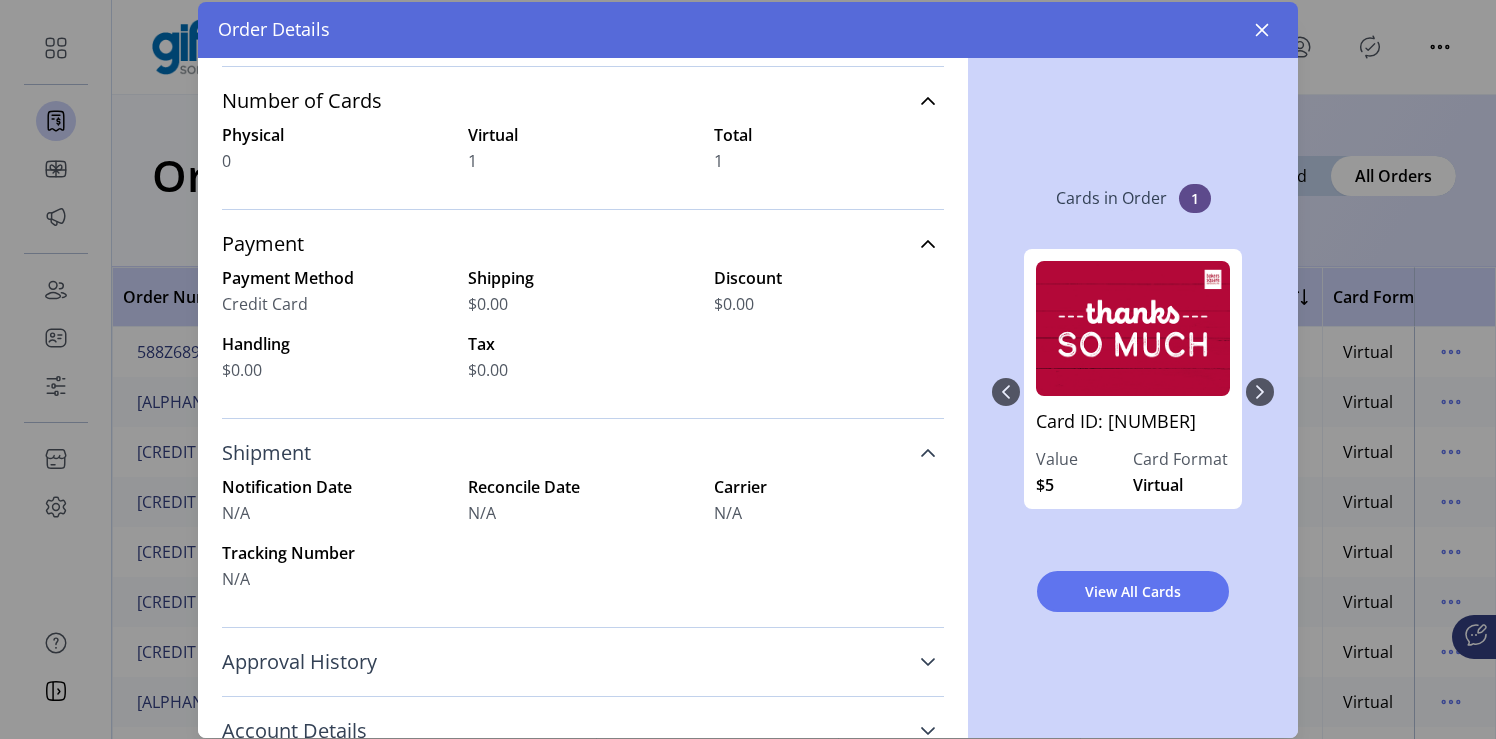 click on "Shipment" at bounding box center (583, 453) 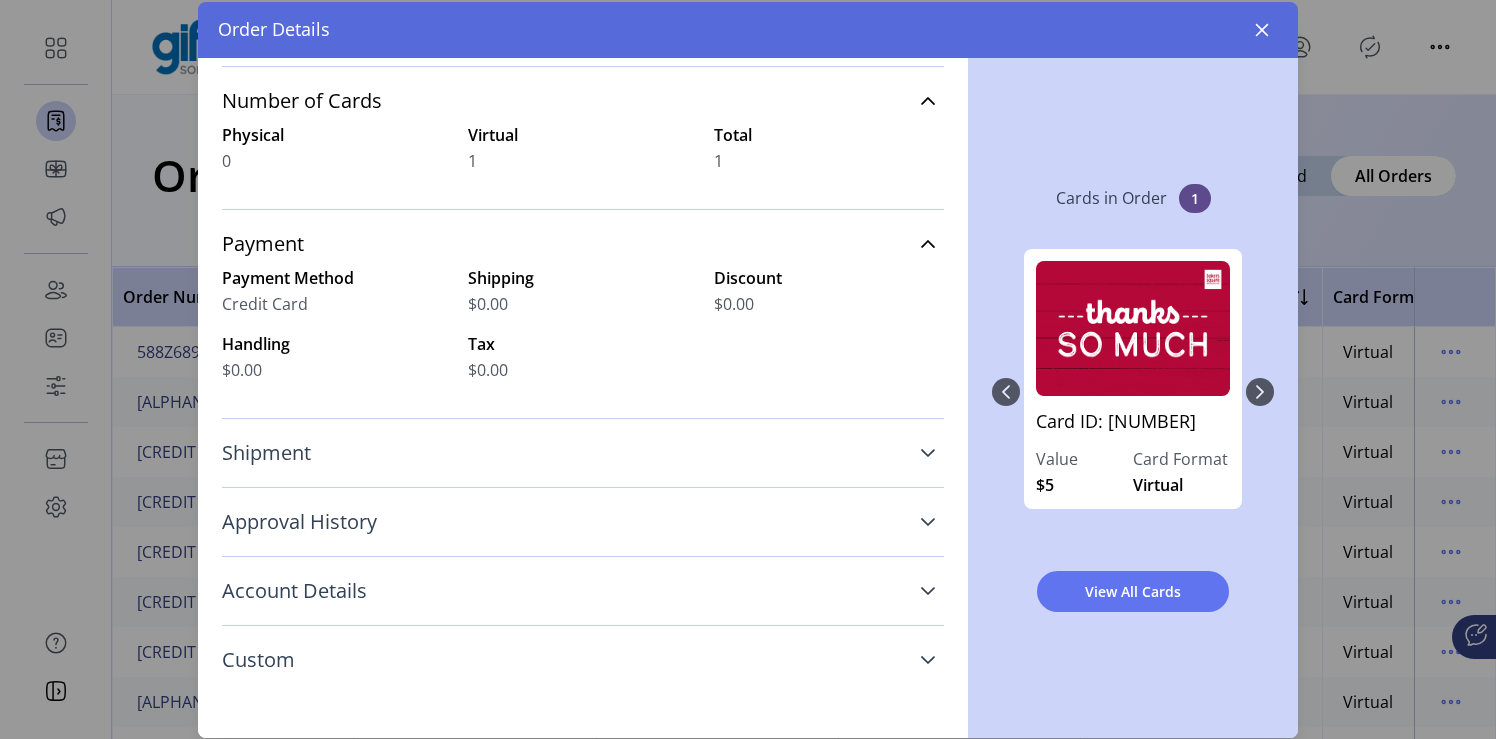 scroll, scrollTop: 0, scrollLeft: 0, axis: both 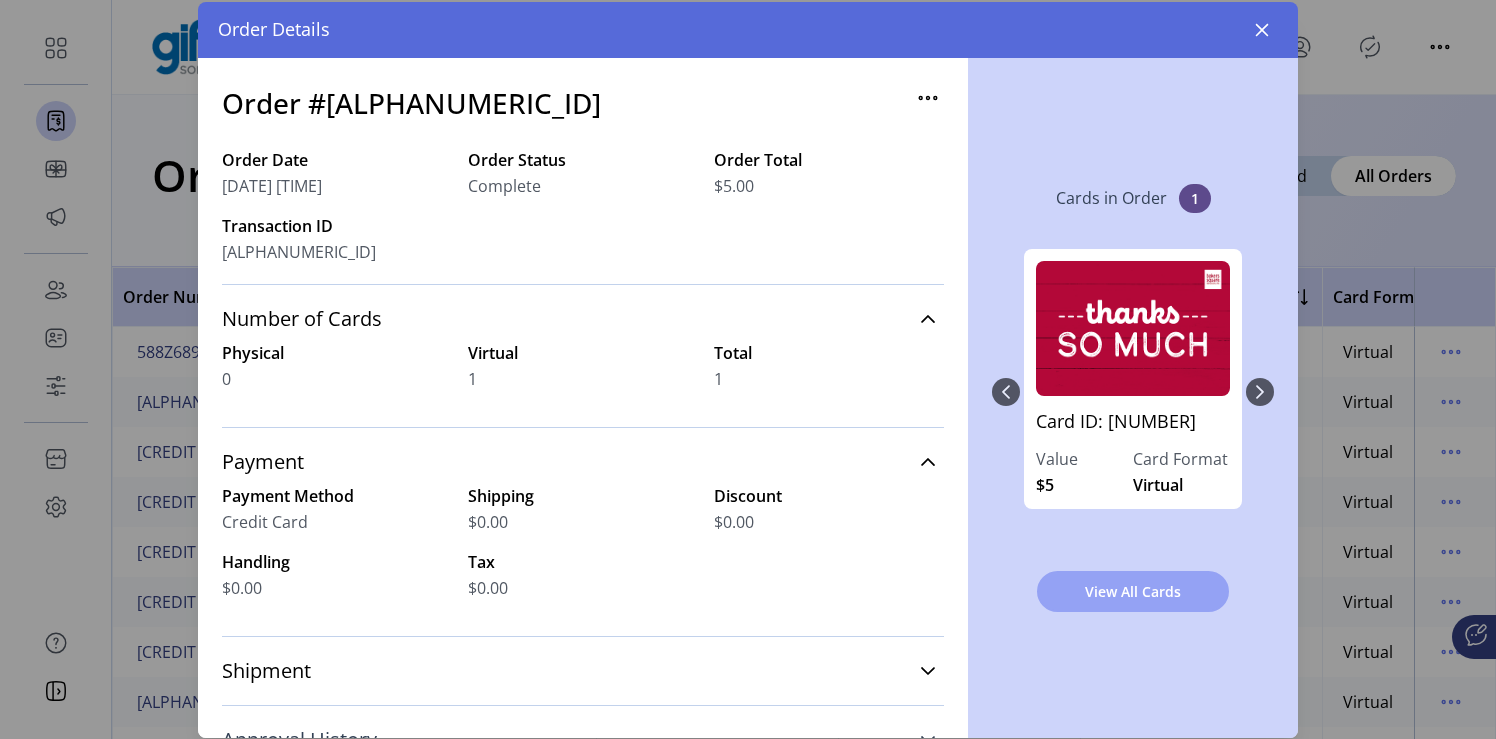 click on "View All Cards" 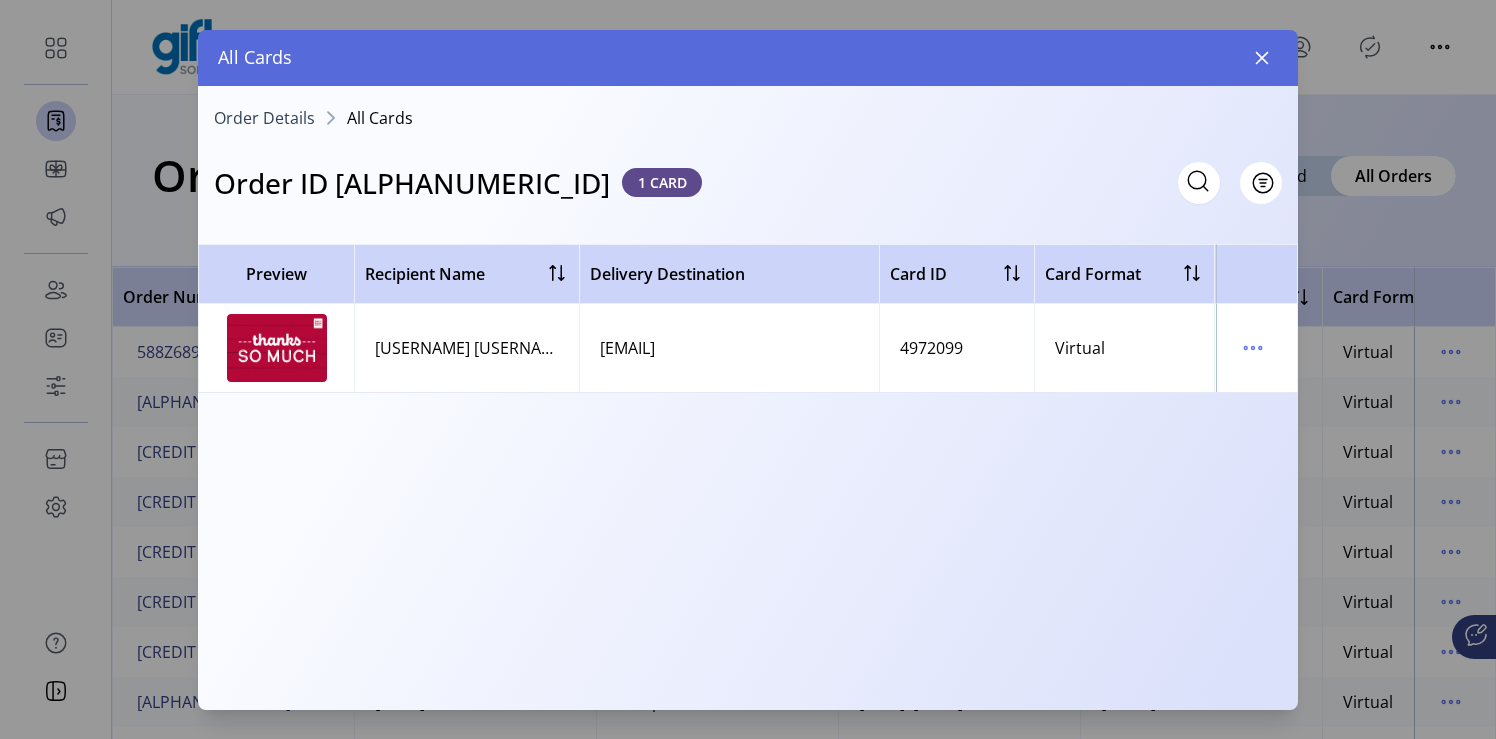 click on "All Cards" 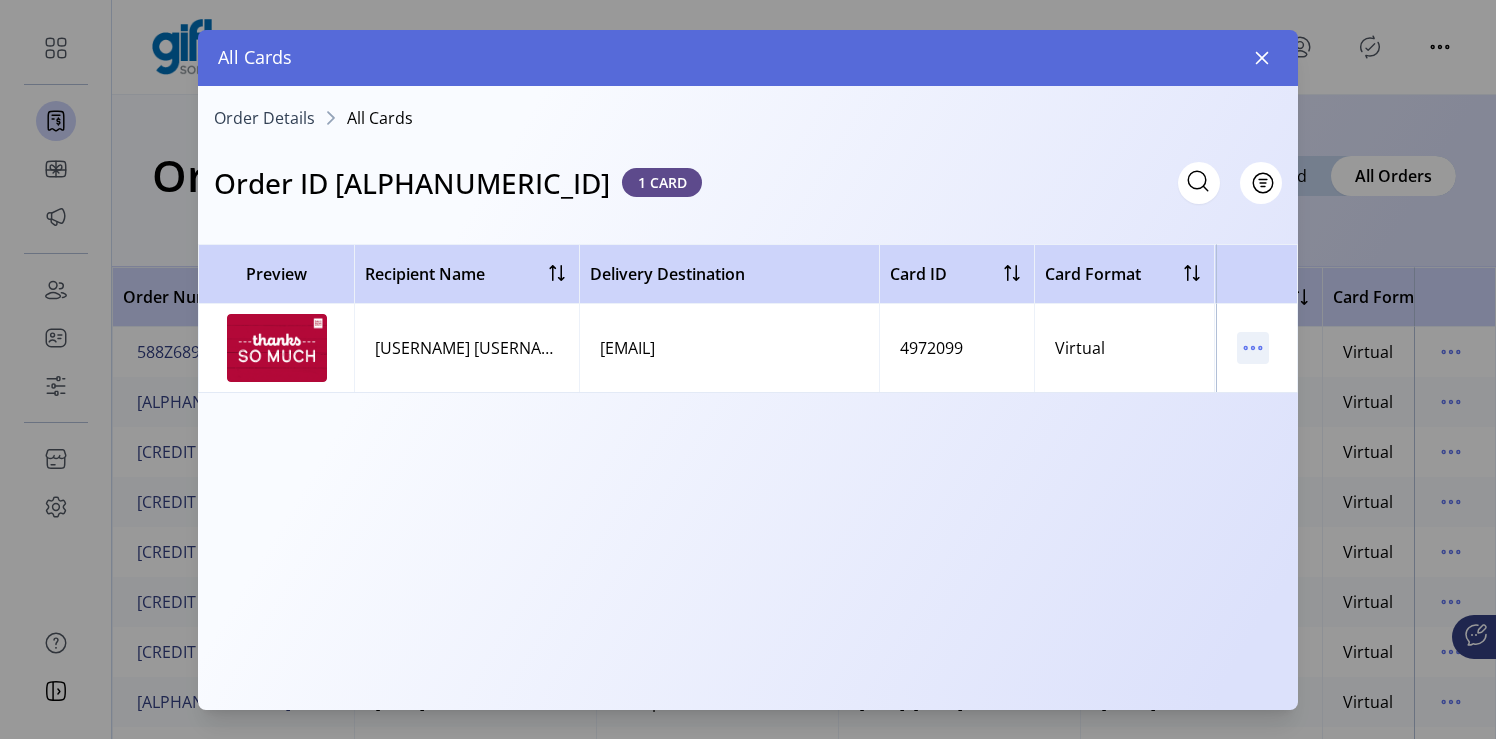 click 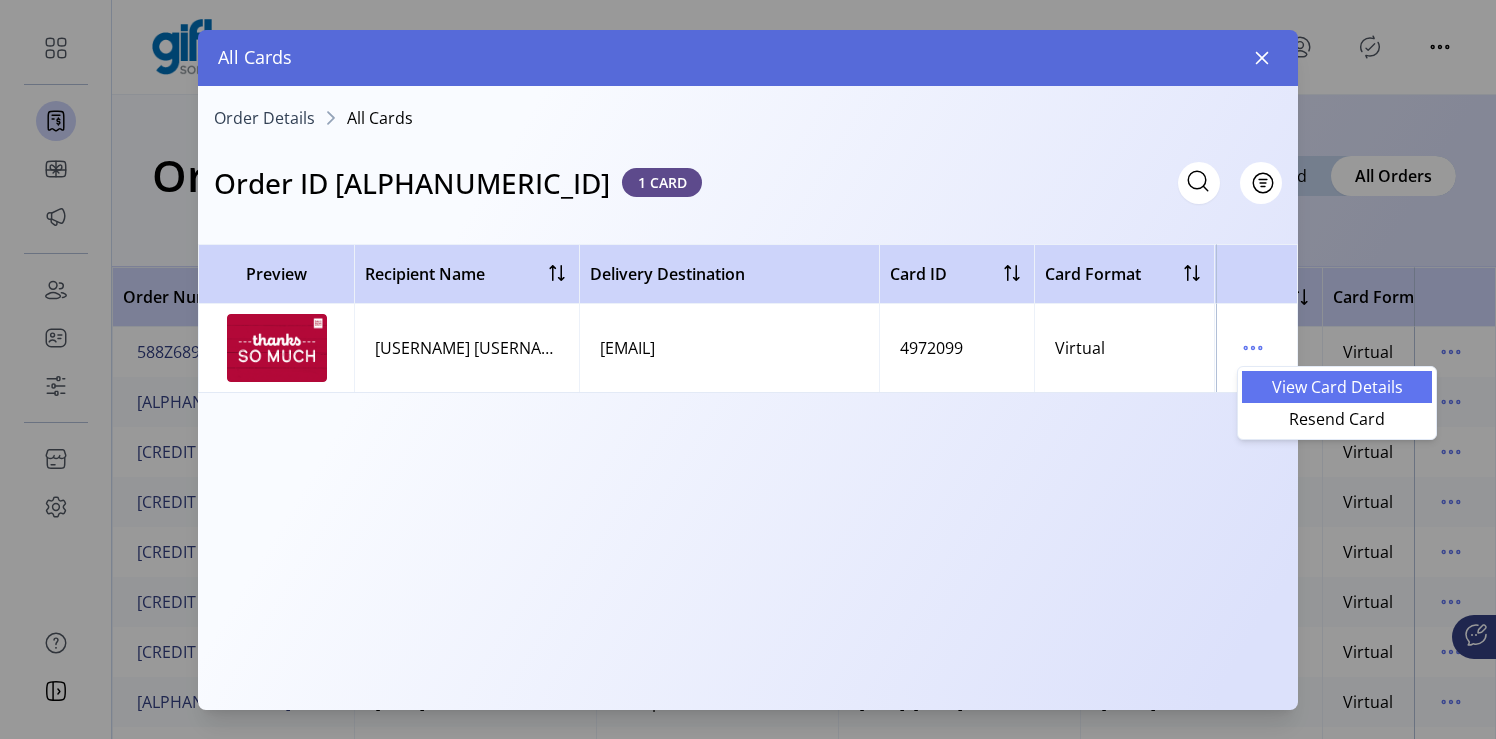 click on "View Card Details" at bounding box center [1337, 387] 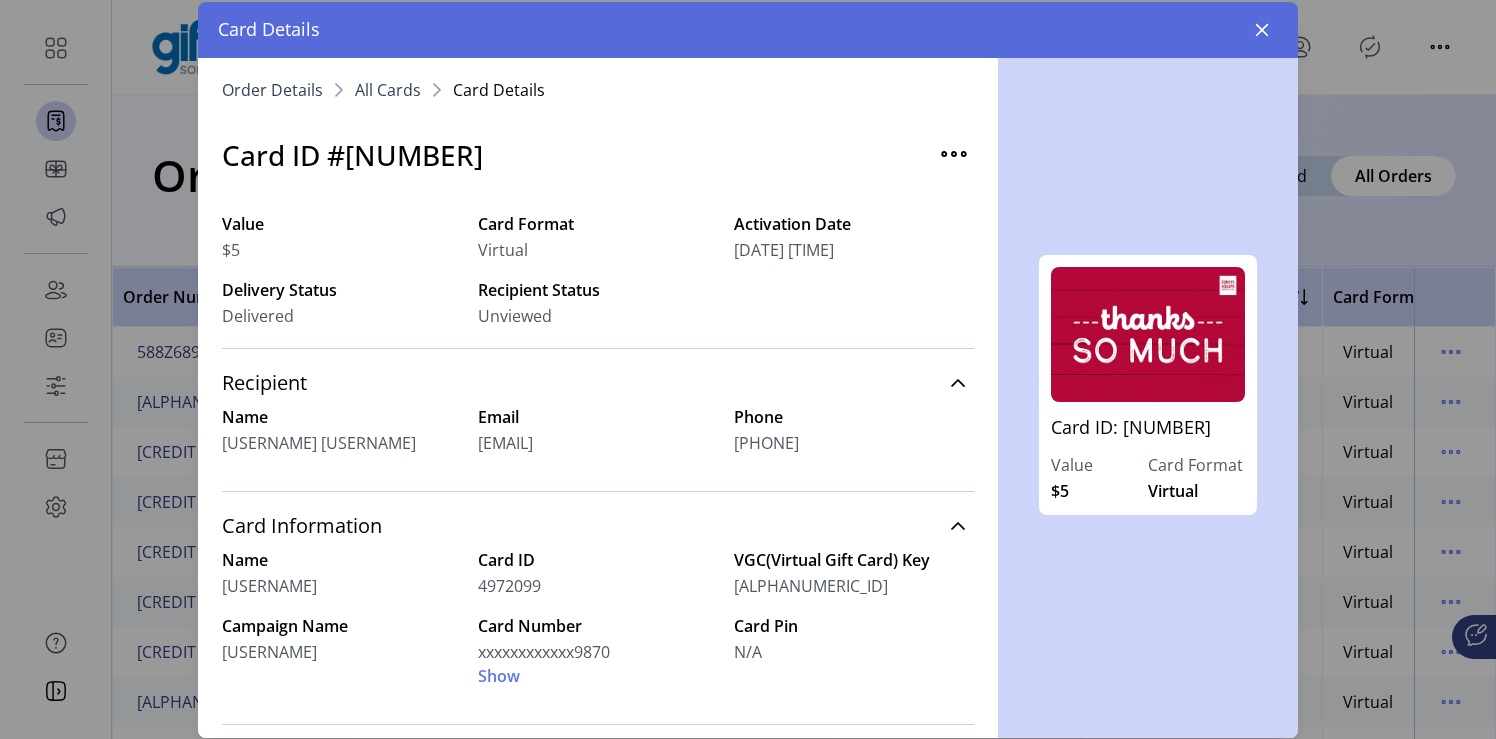 scroll, scrollTop: 382, scrollLeft: 0, axis: vertical 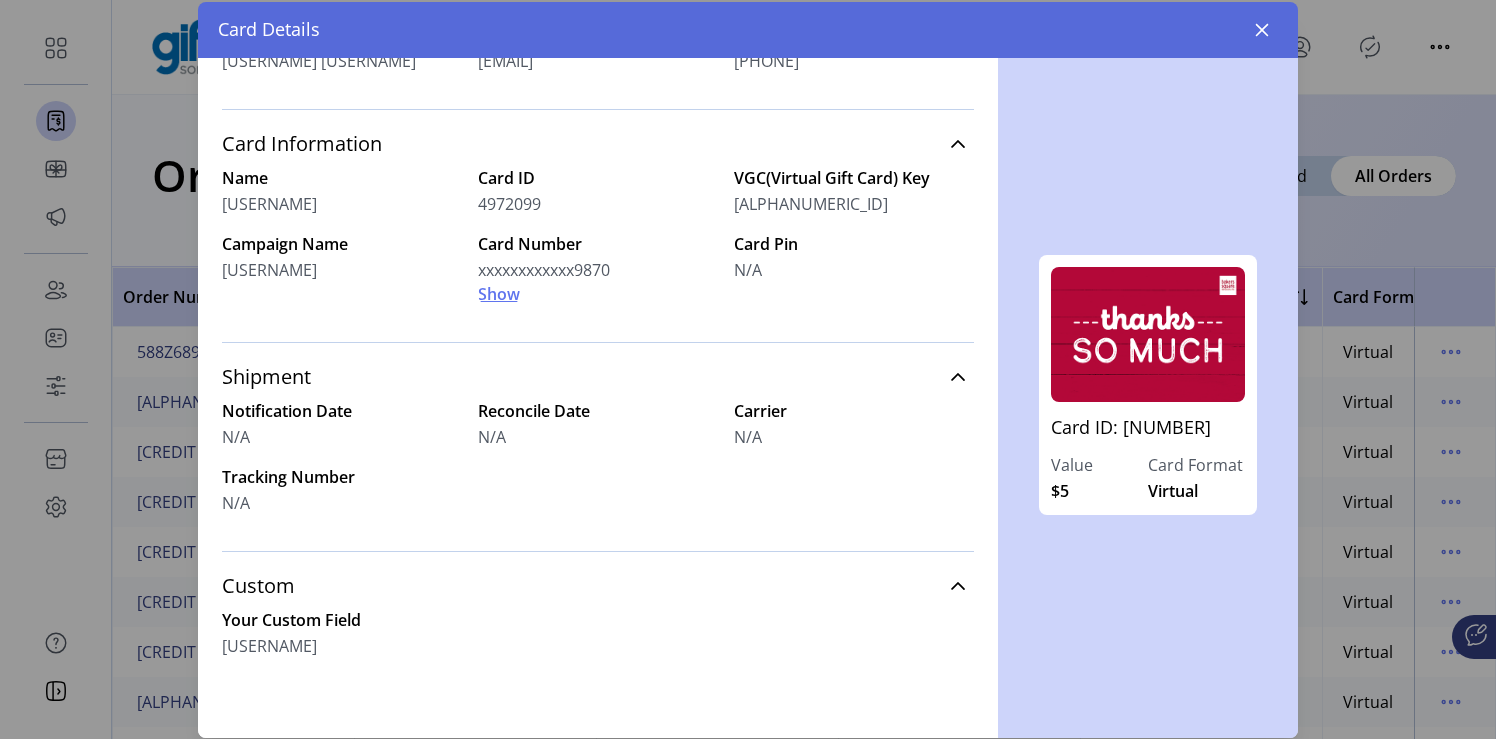 click on "Show" 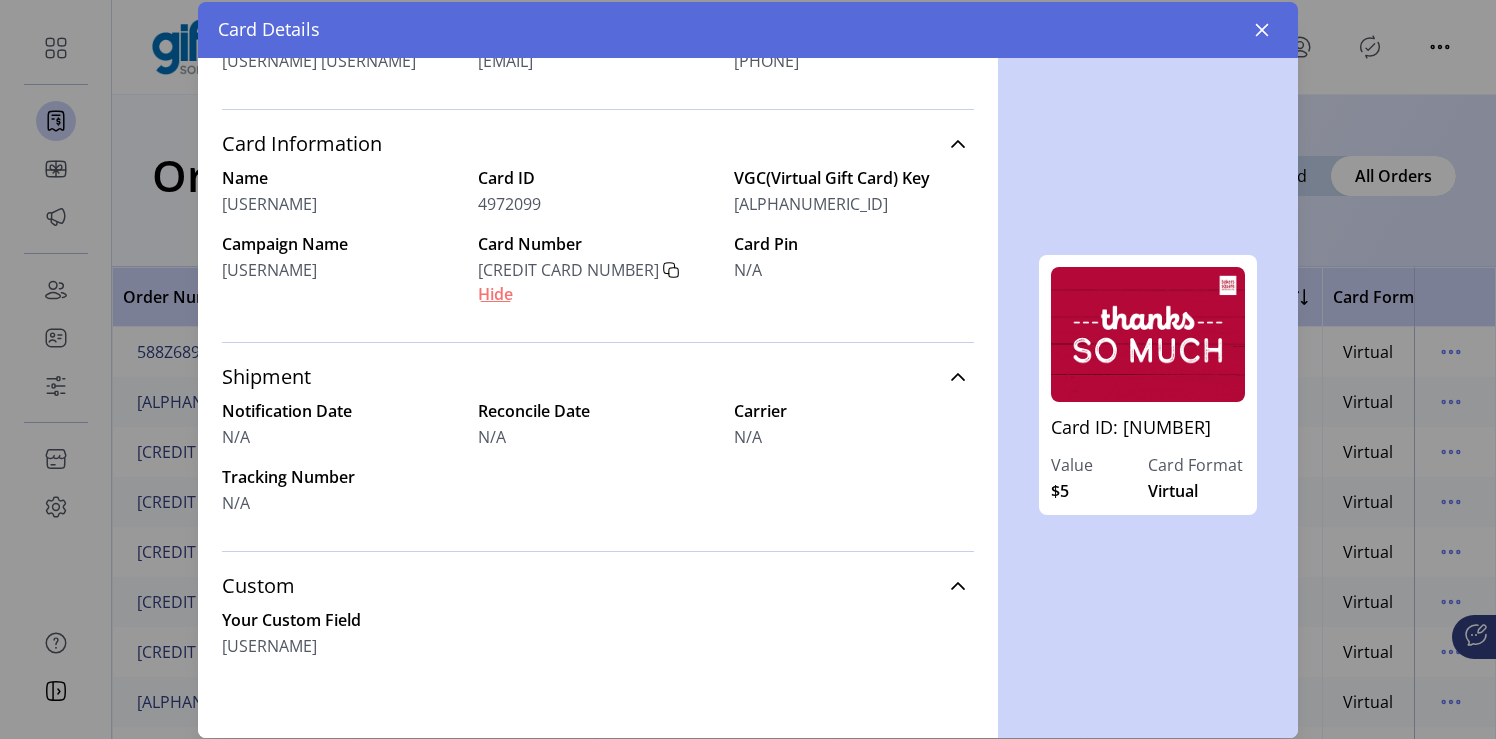 click on "Hide" 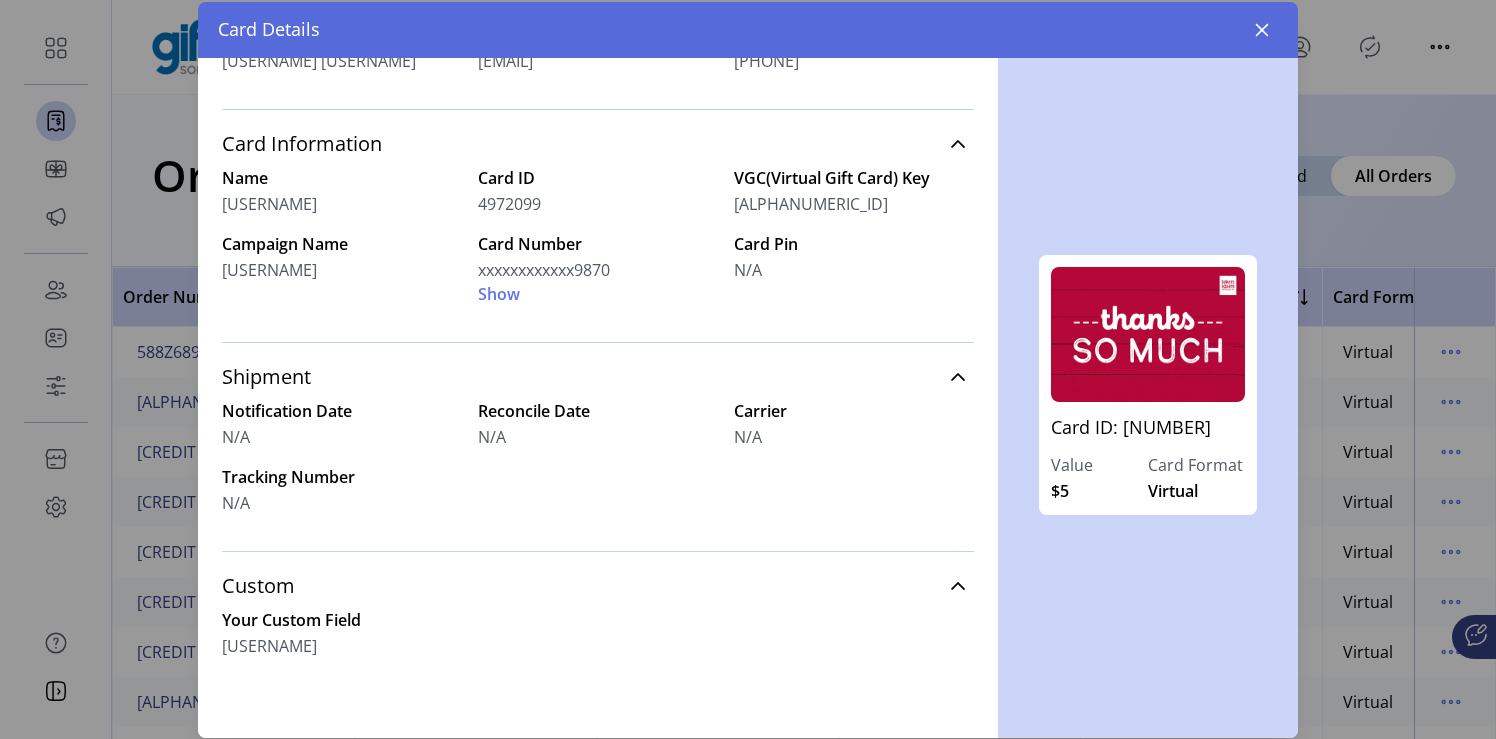 click on "N/A" at bounding box center [748, 270] 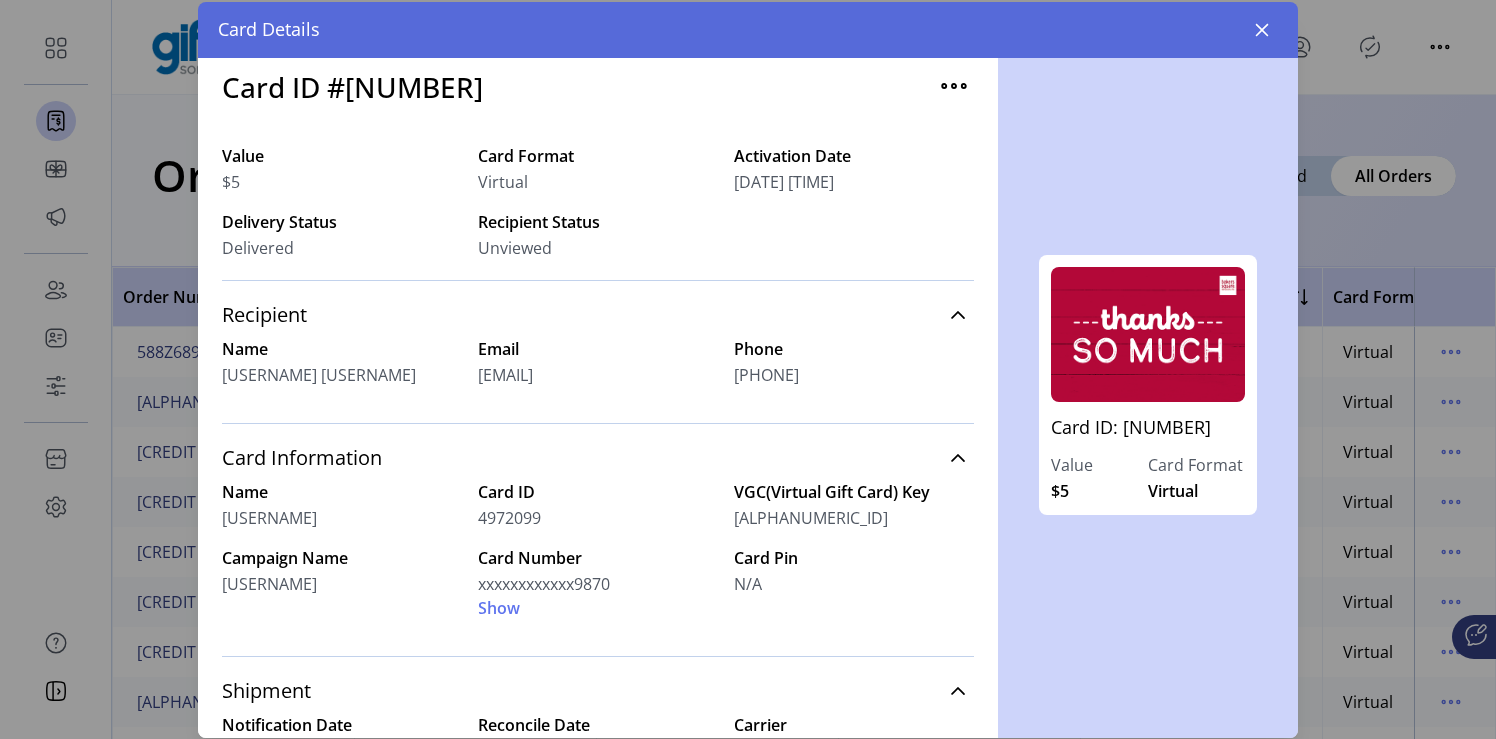 scroll, scrollTop: 0, scrollLeft: 0, axis: both 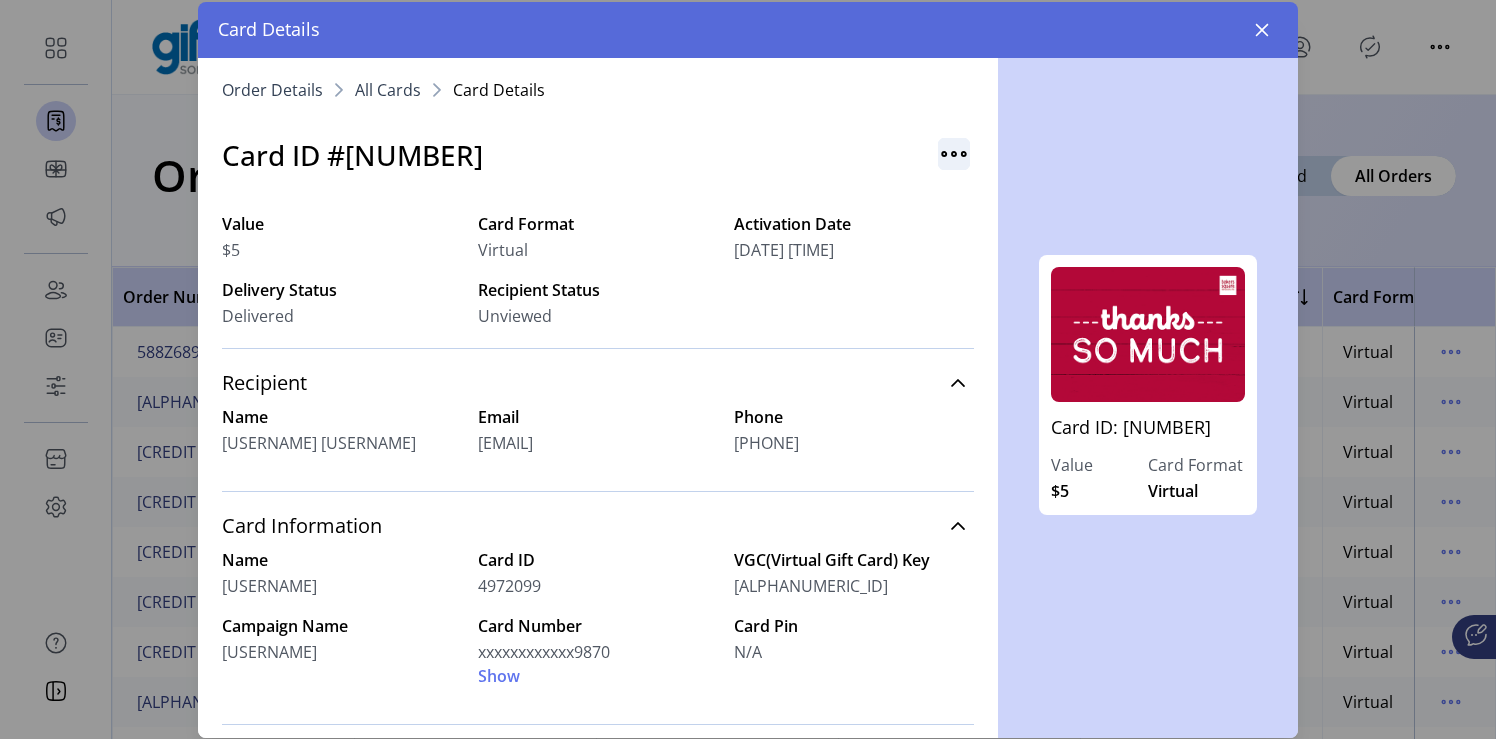 click 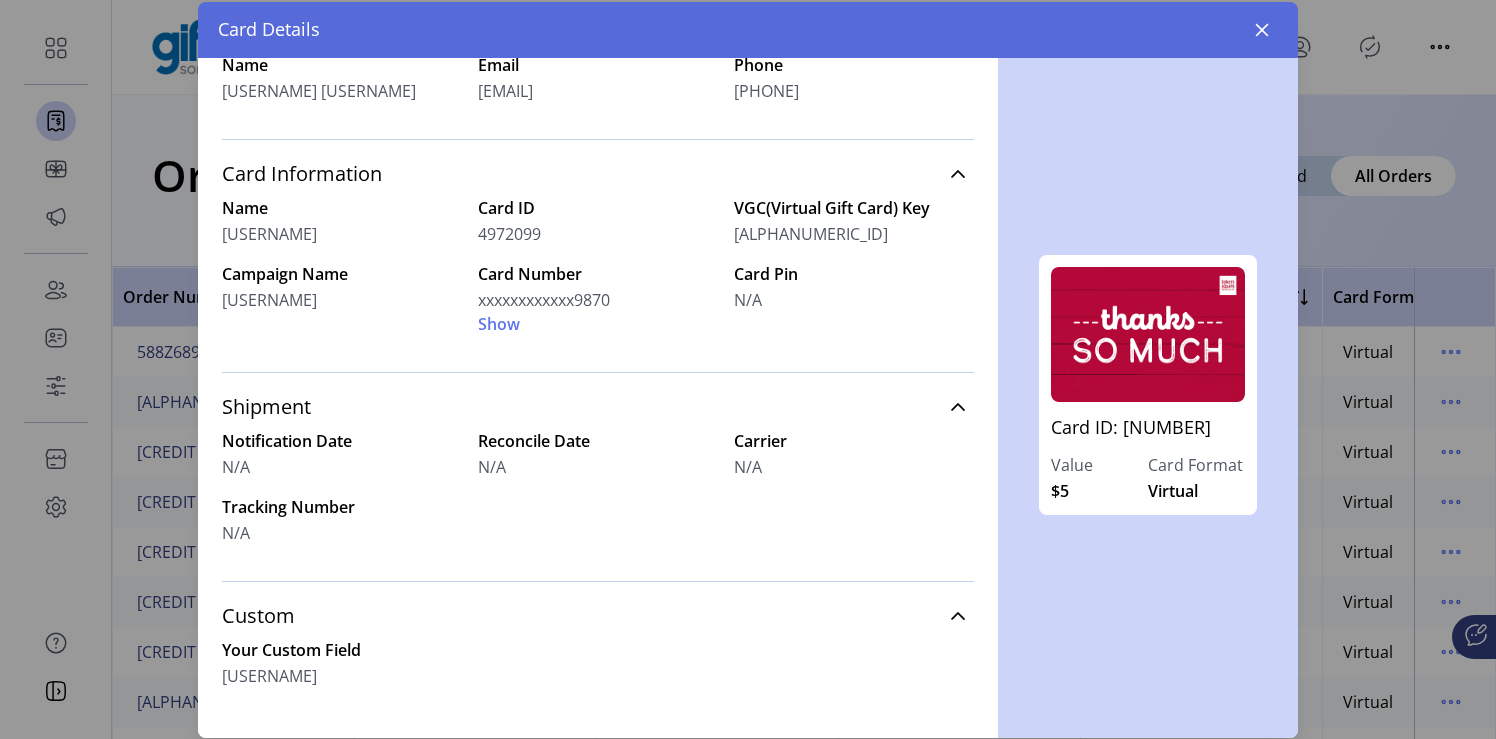 scroll, scrollTop: 382, scrollLeft: 0, axis: vertical 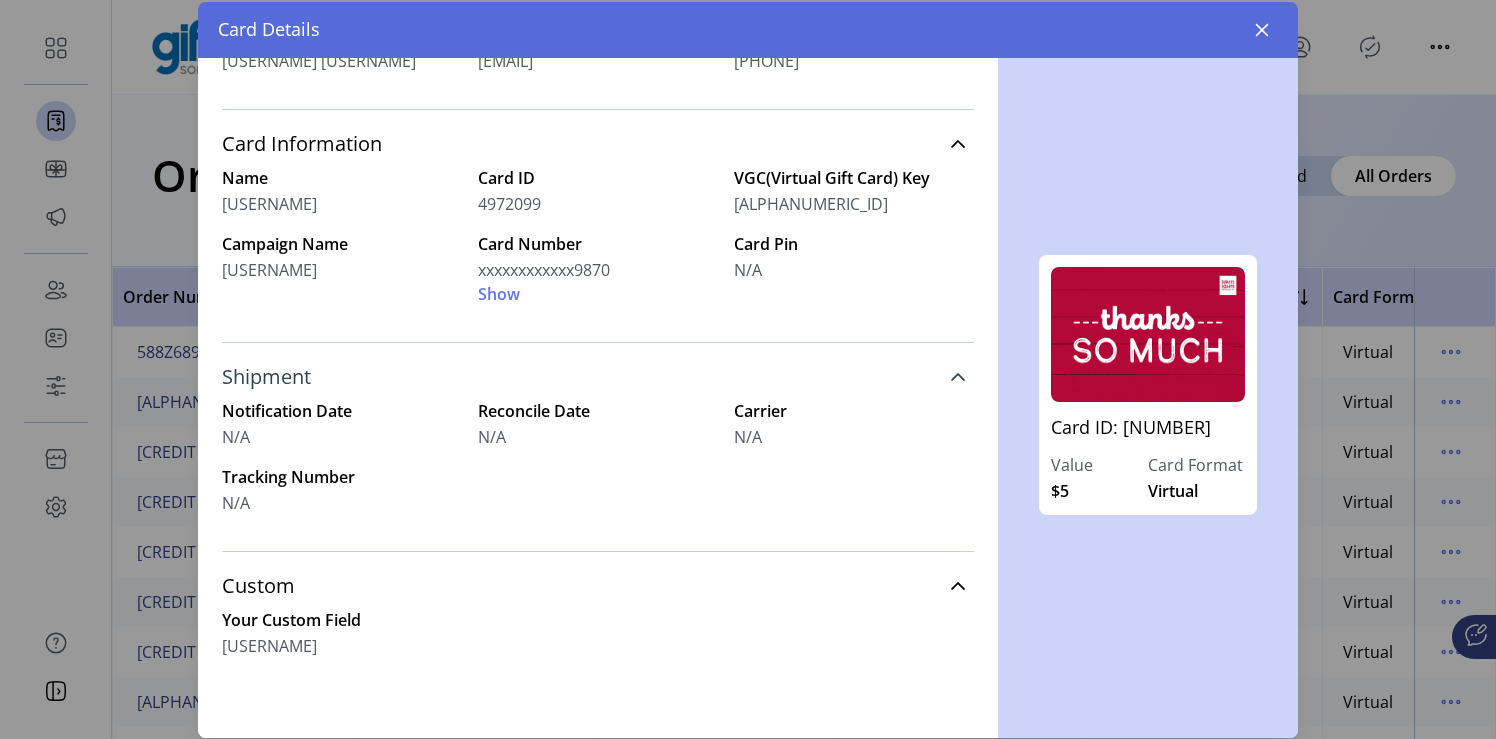 click 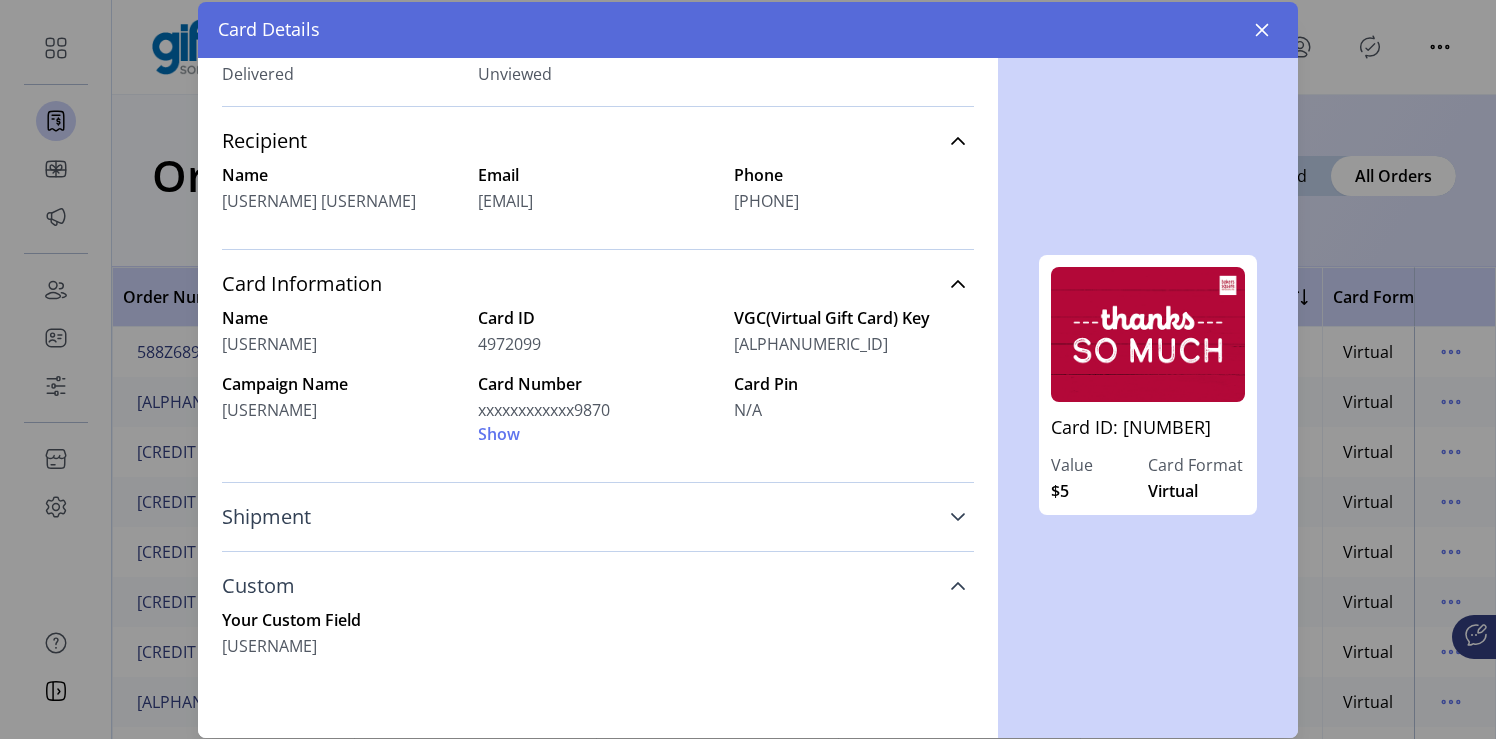 click 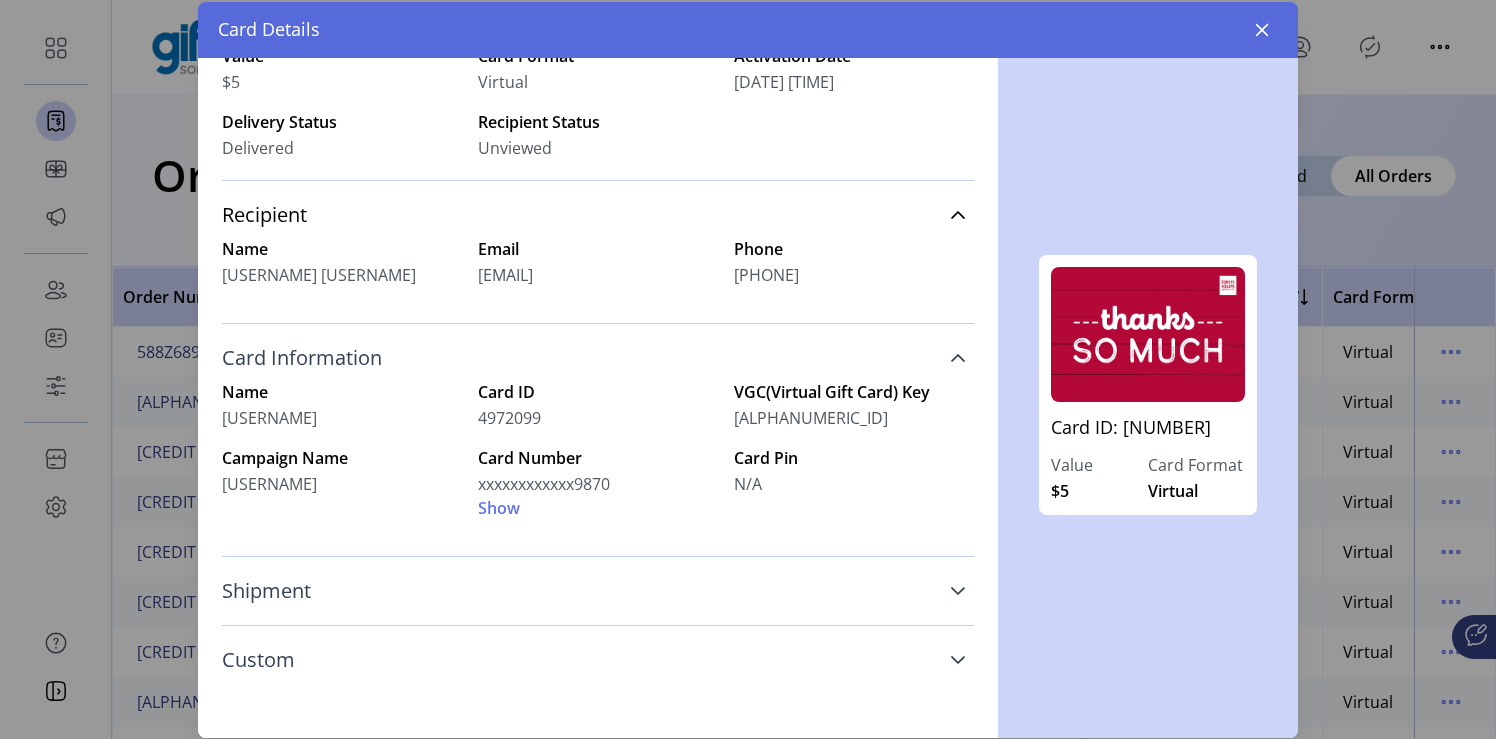 click 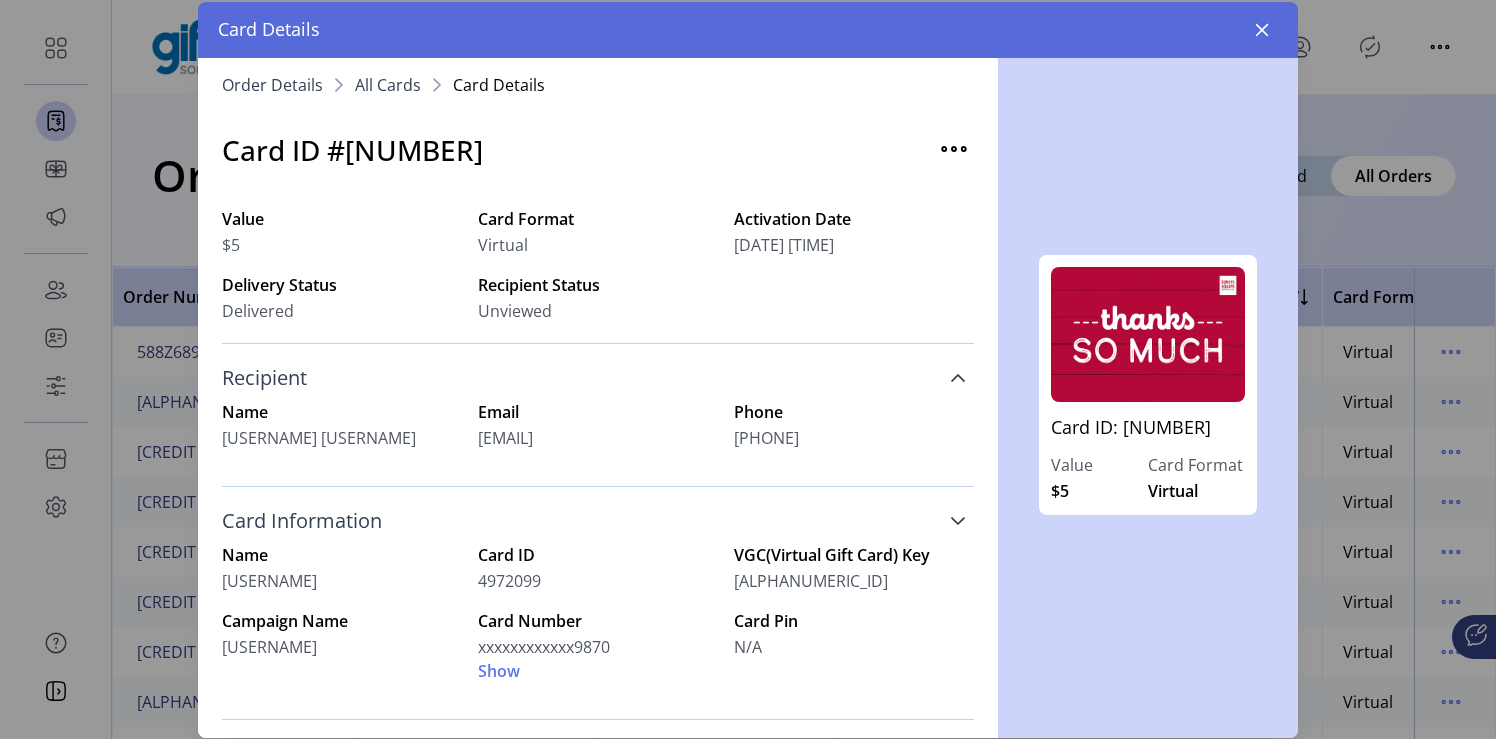 scroll, scrollTop: 4, scrollLeft: 0, axis: vertical 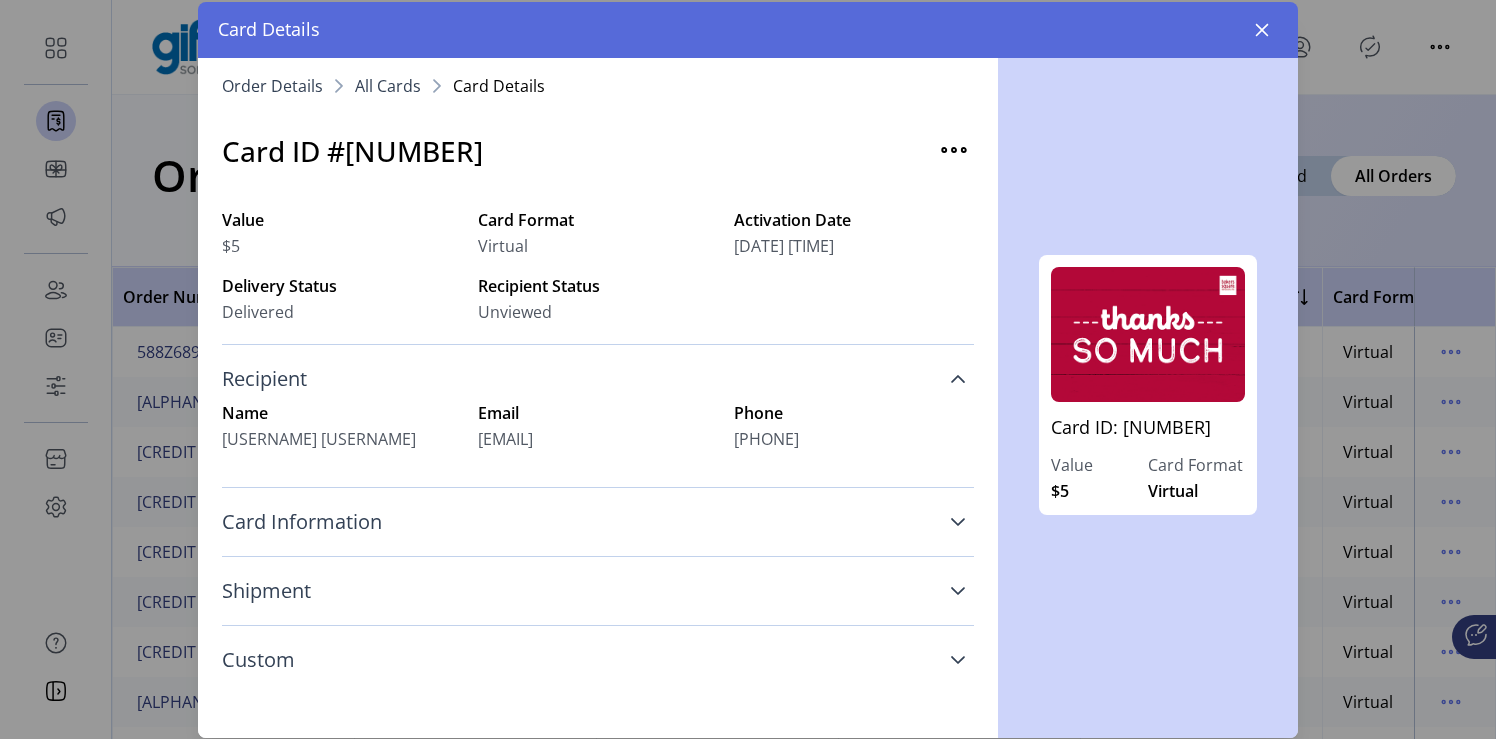 click on "Recipient" at bounding box center (598, 379) 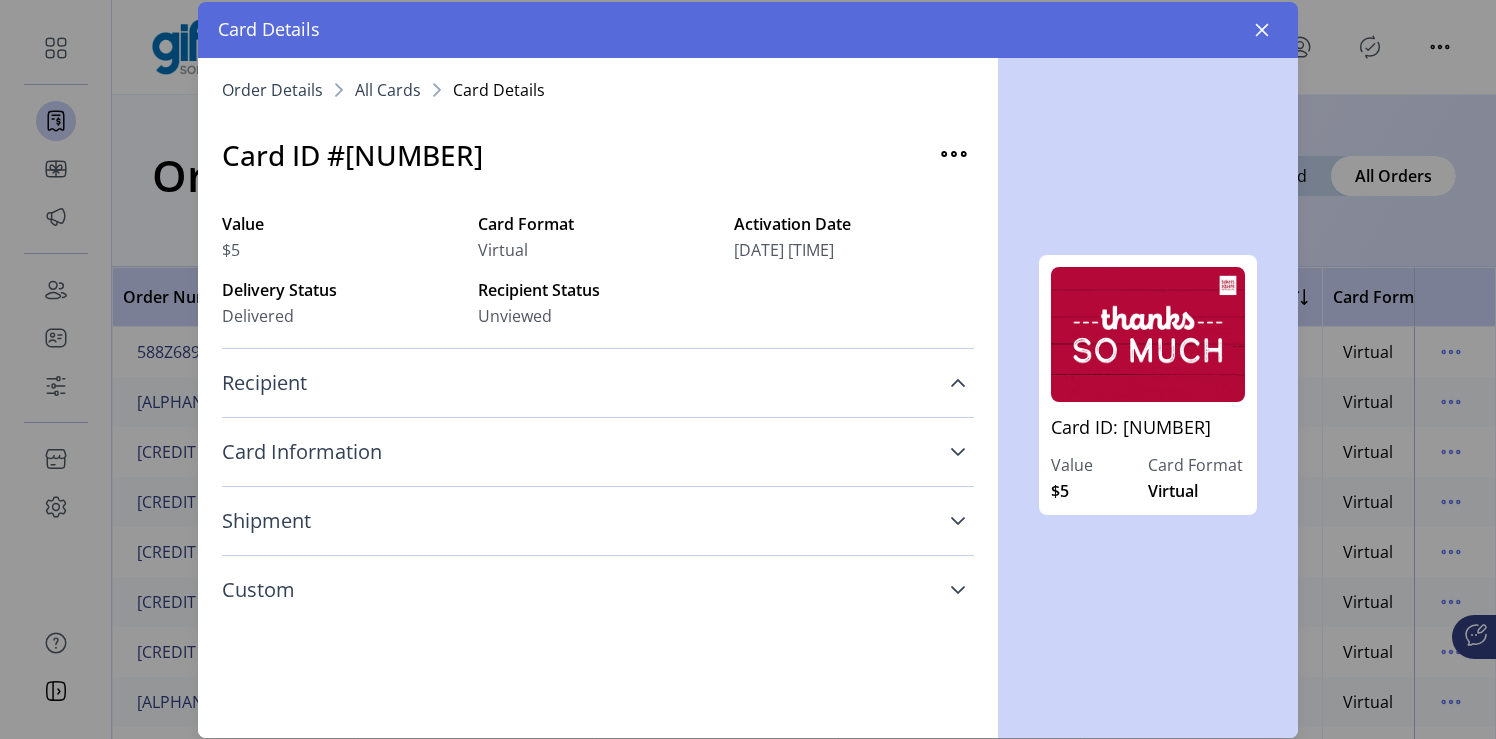 scroll, scrollTop: 0, scrollLeft: 0, axis: both 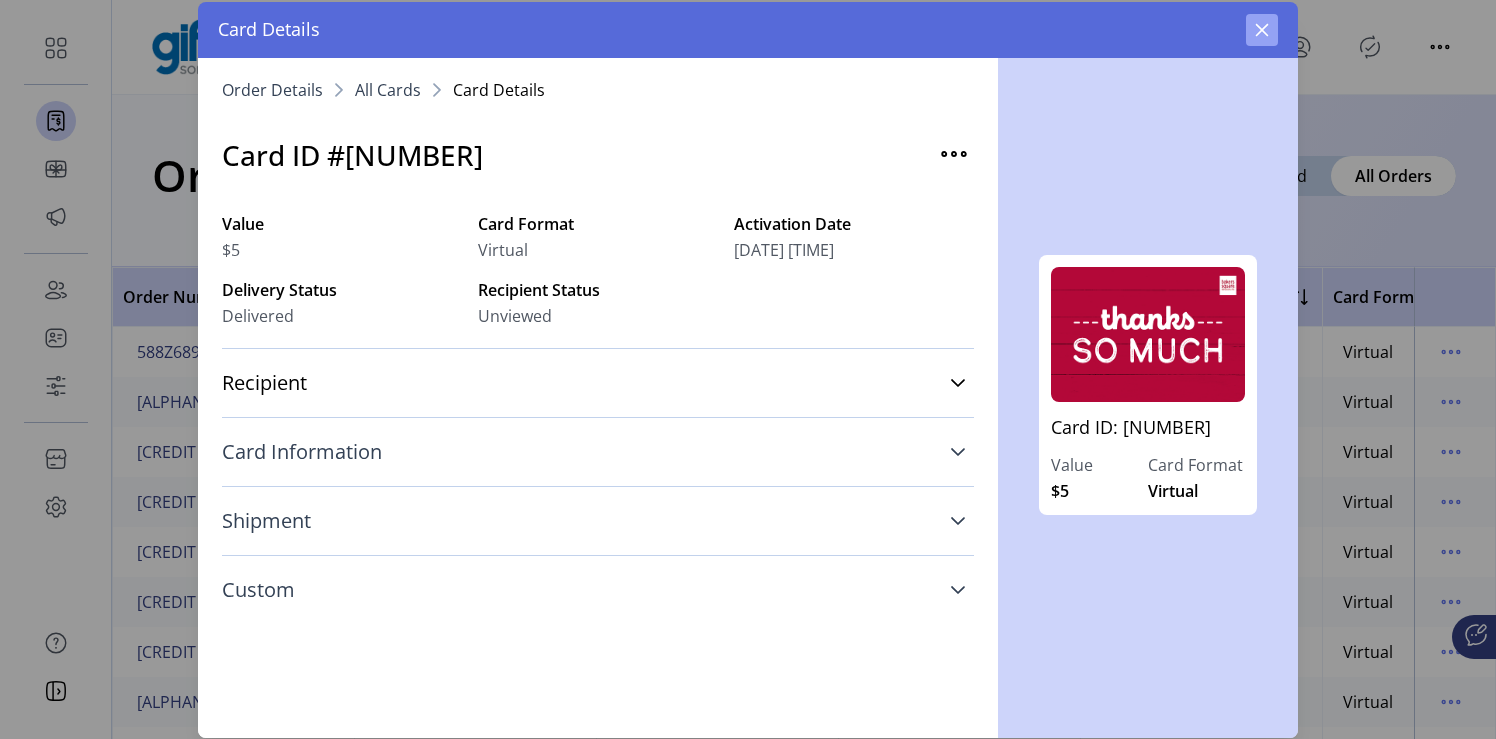 click 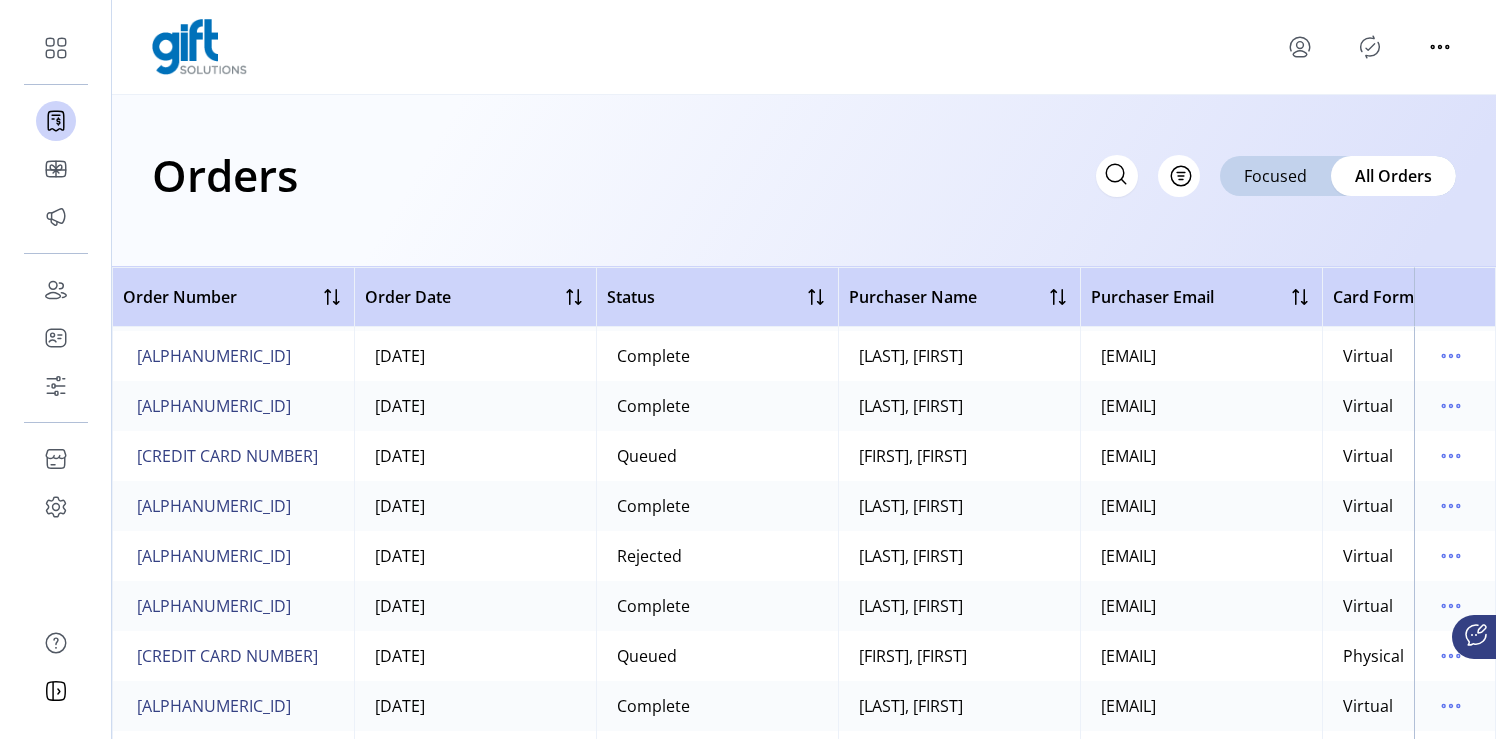 scroll, scrollTop: 2855, scrollLeft: 0, axis: vertical 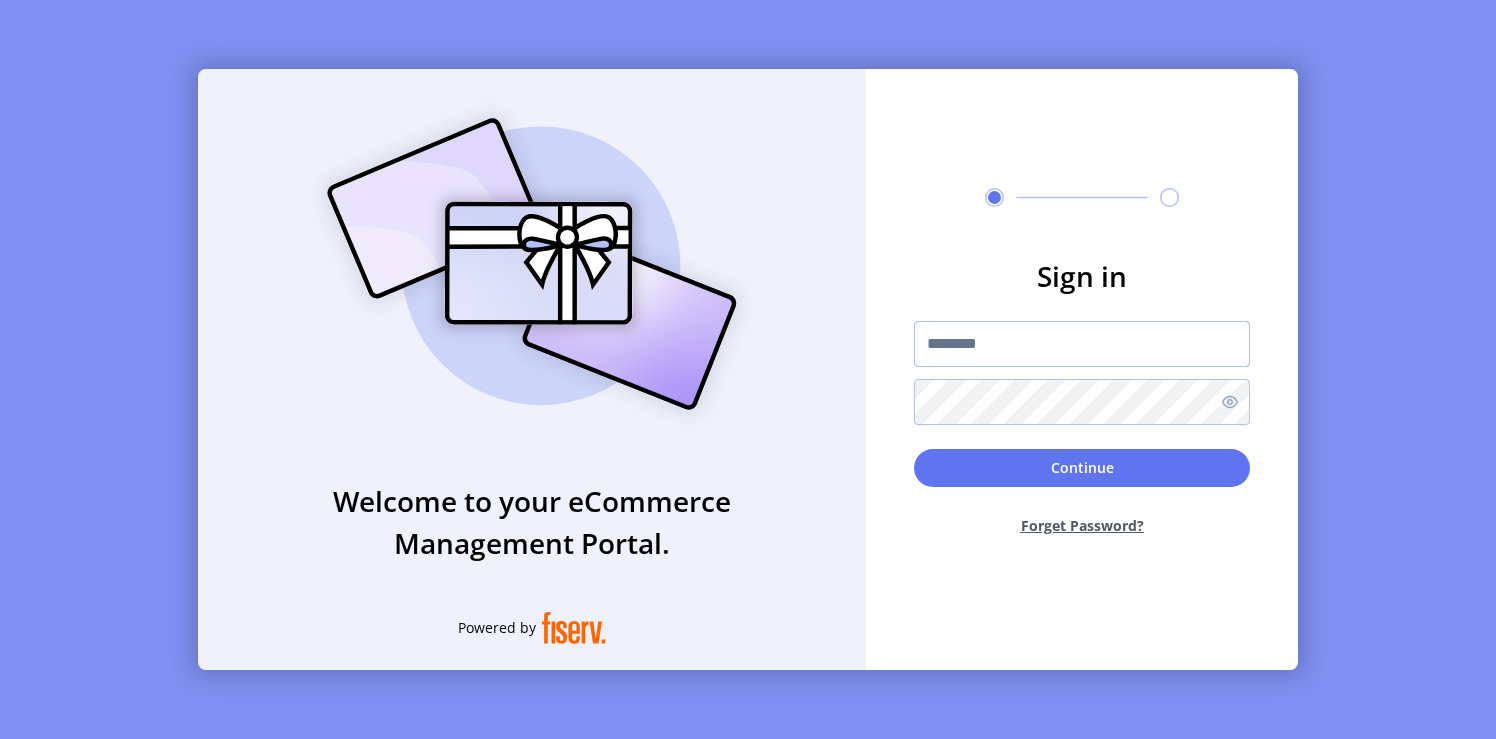 click at bounding box center (1082, 344) 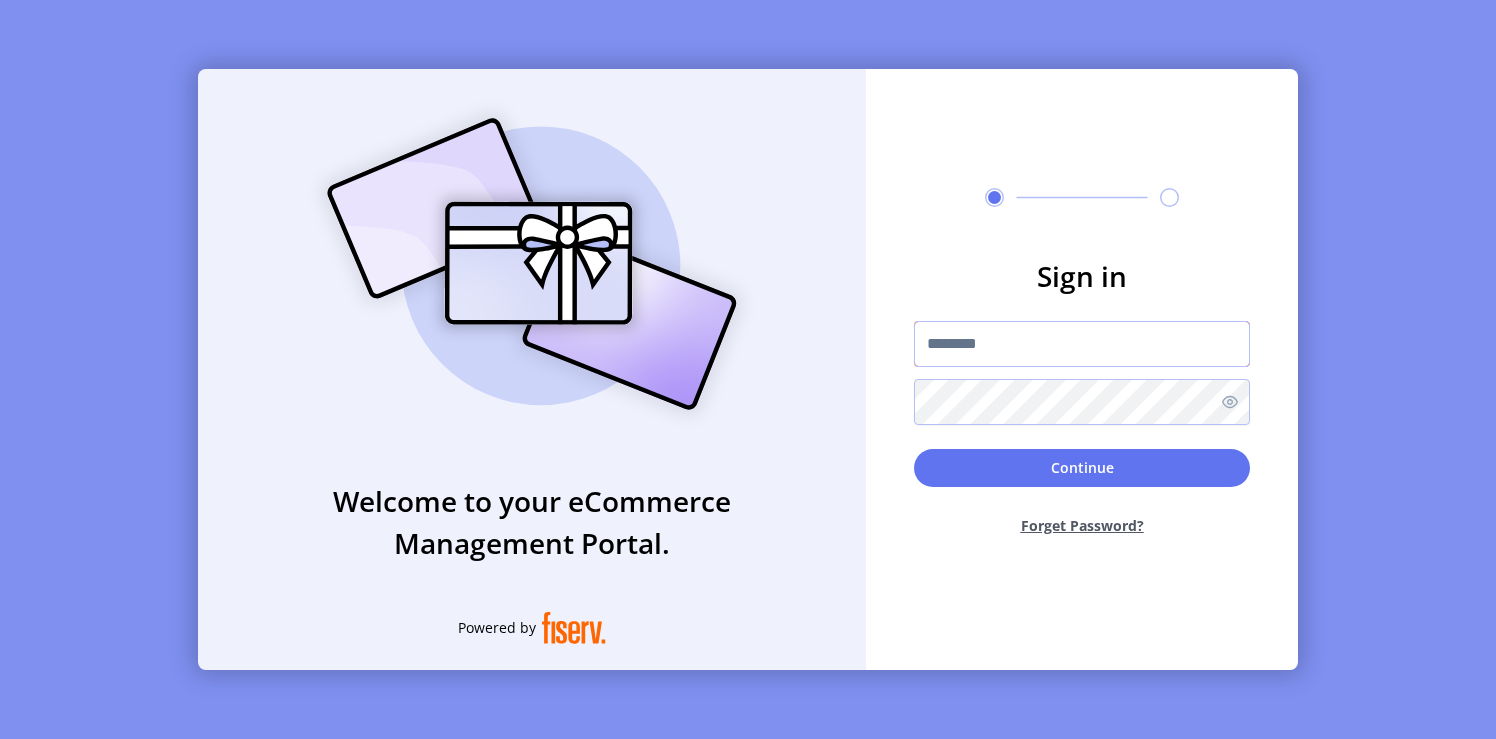 type on "**********" 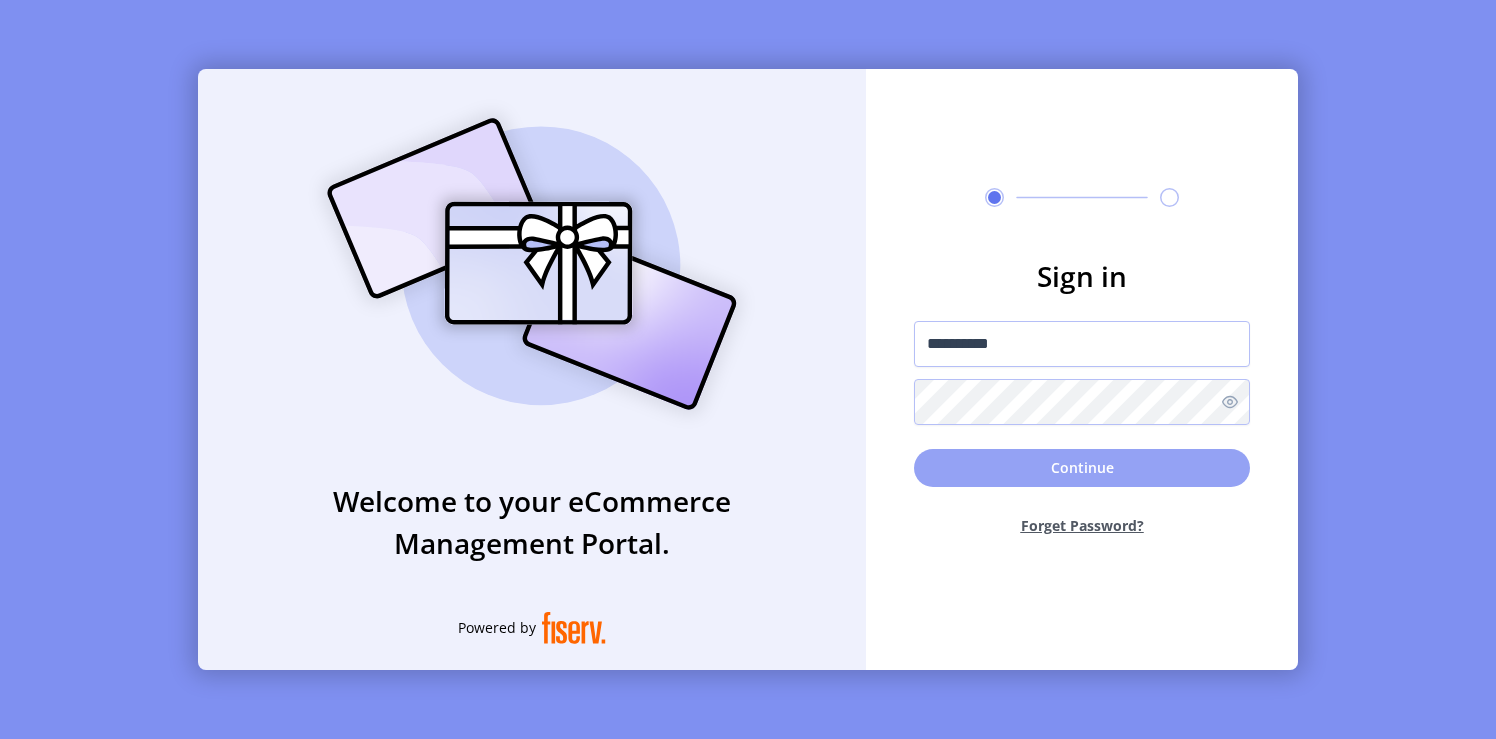 click on "Continue" 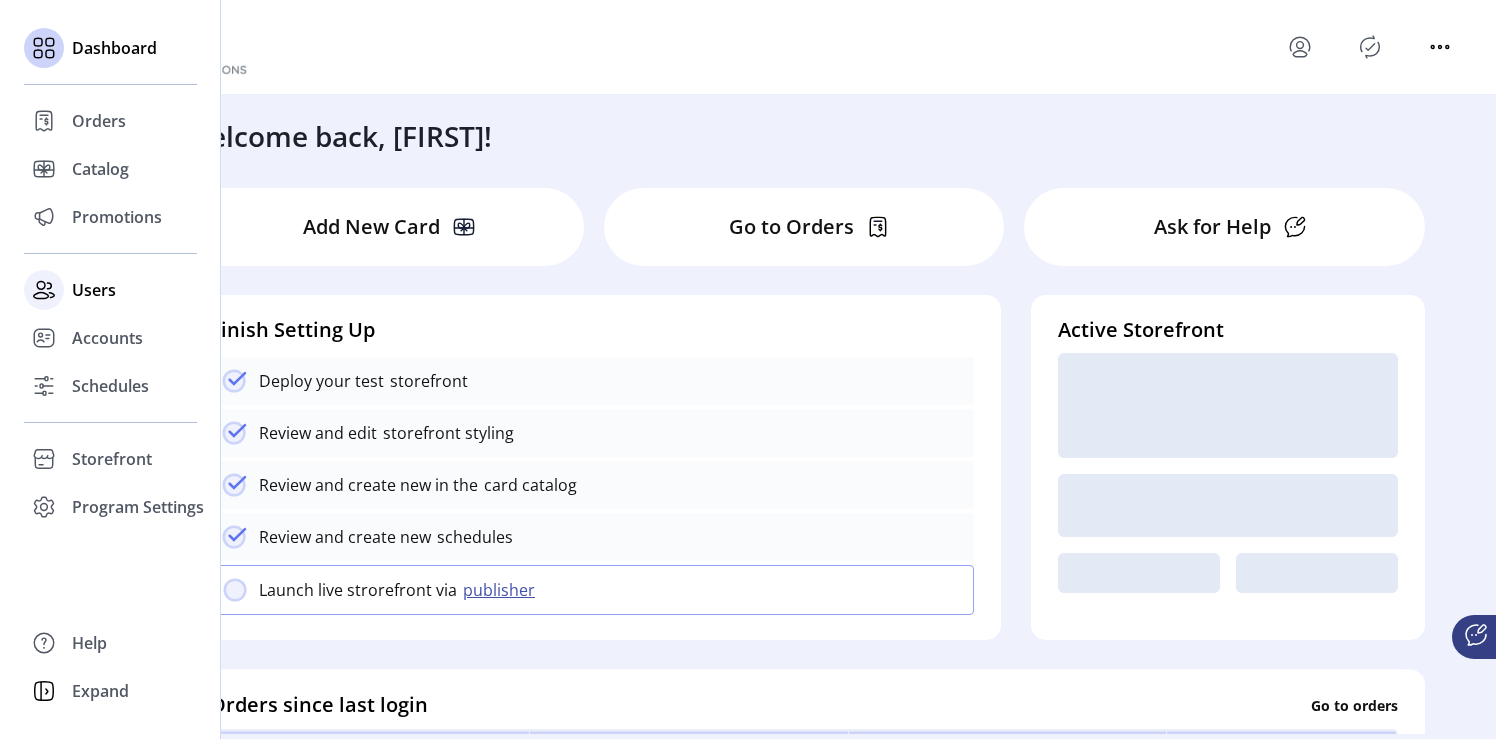 click on "Users" 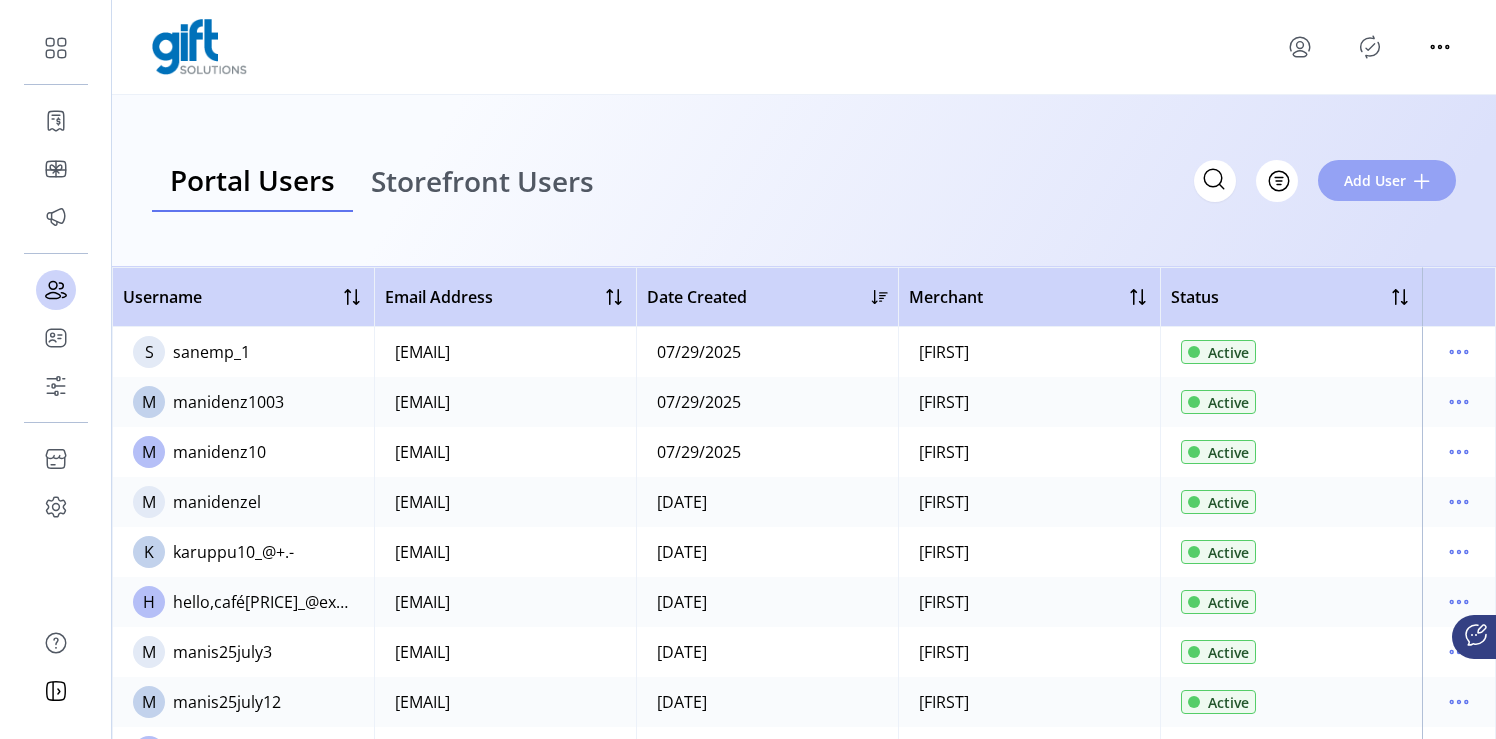 click on "Add User" 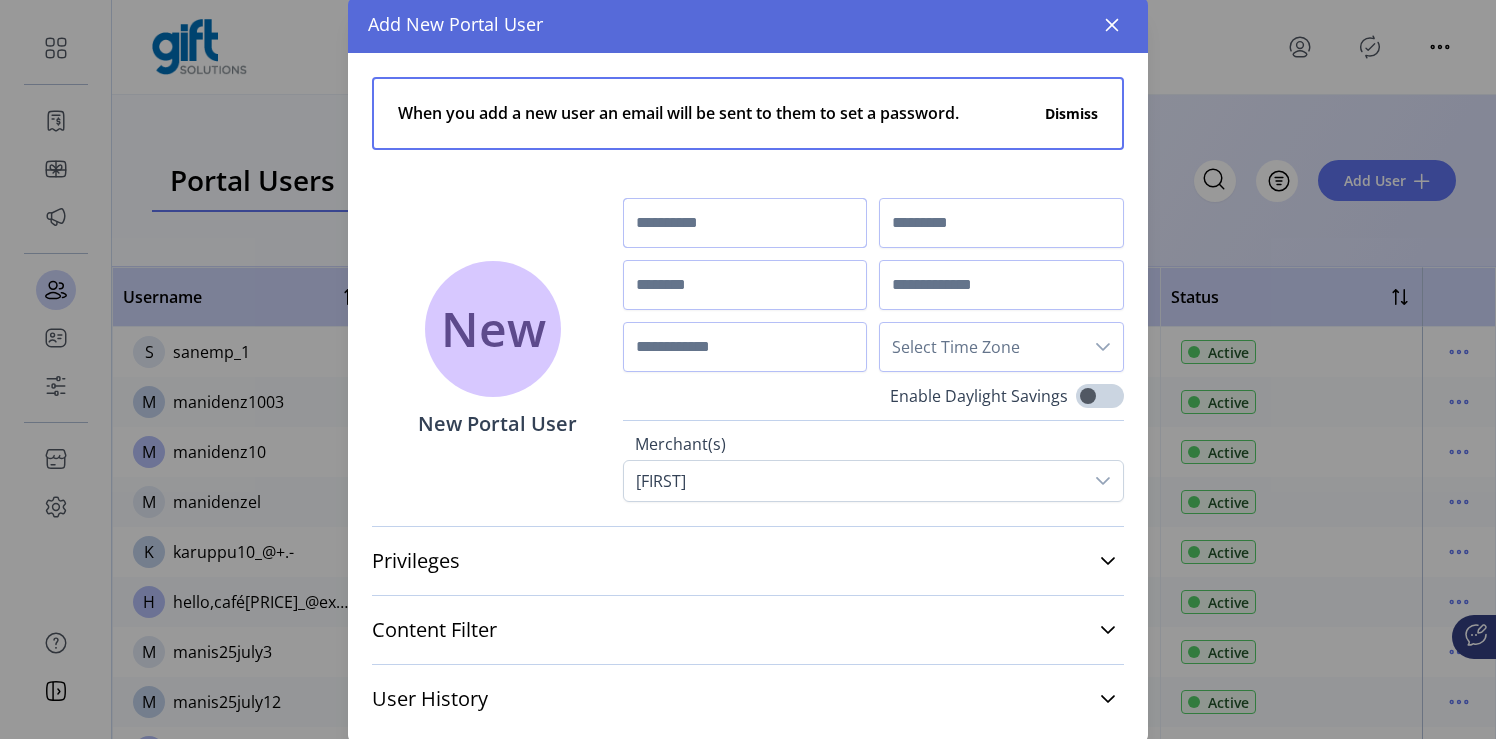 click at bounding box center (745, 223) 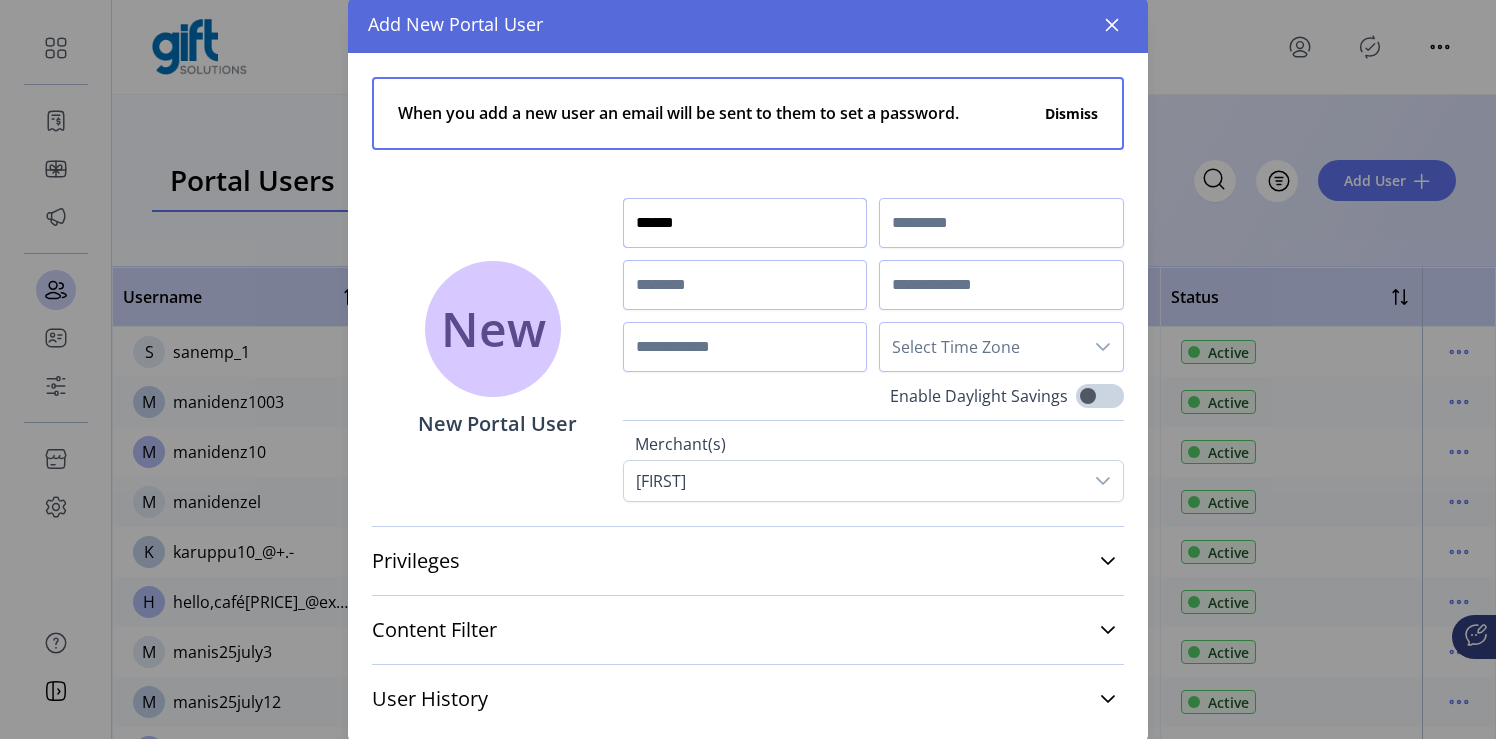 type on "******" 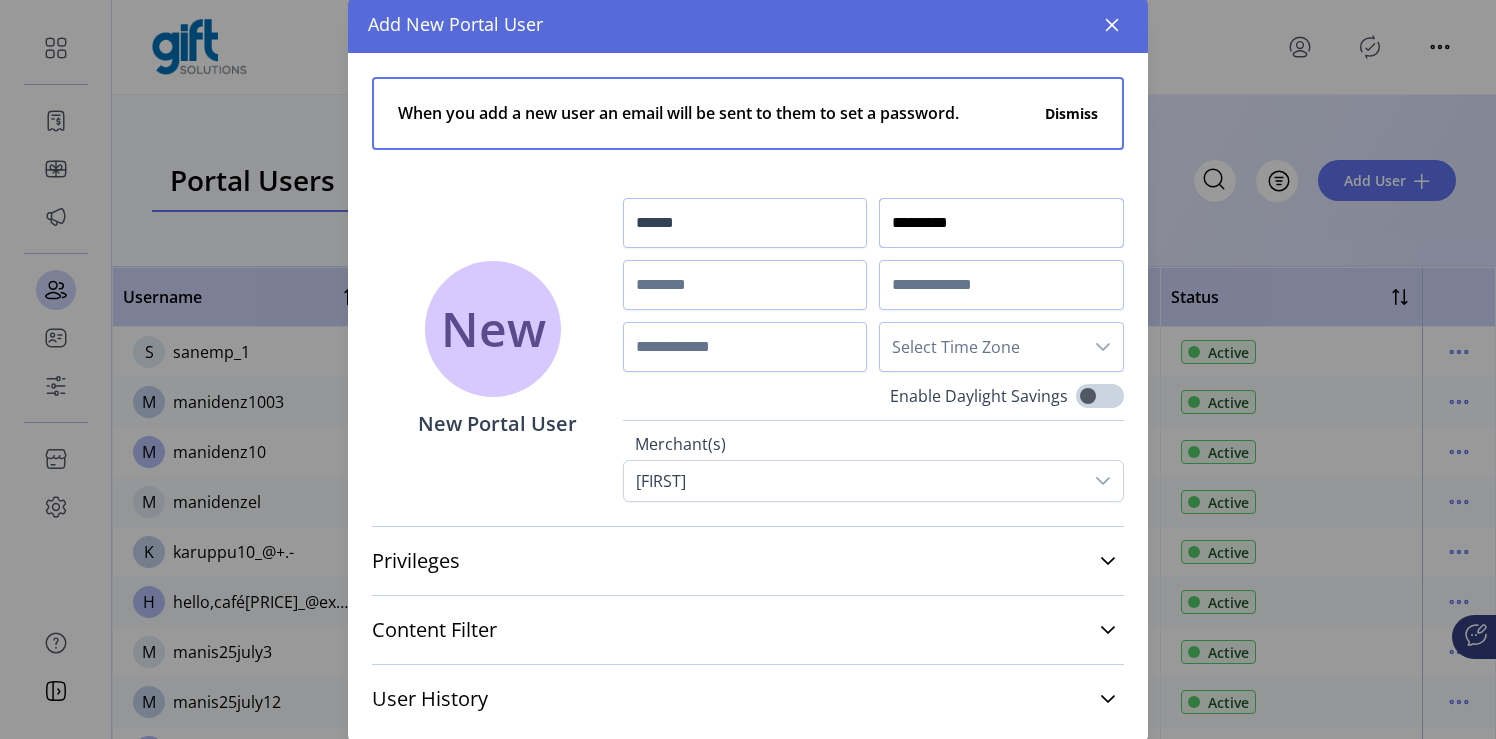 type on "*********" 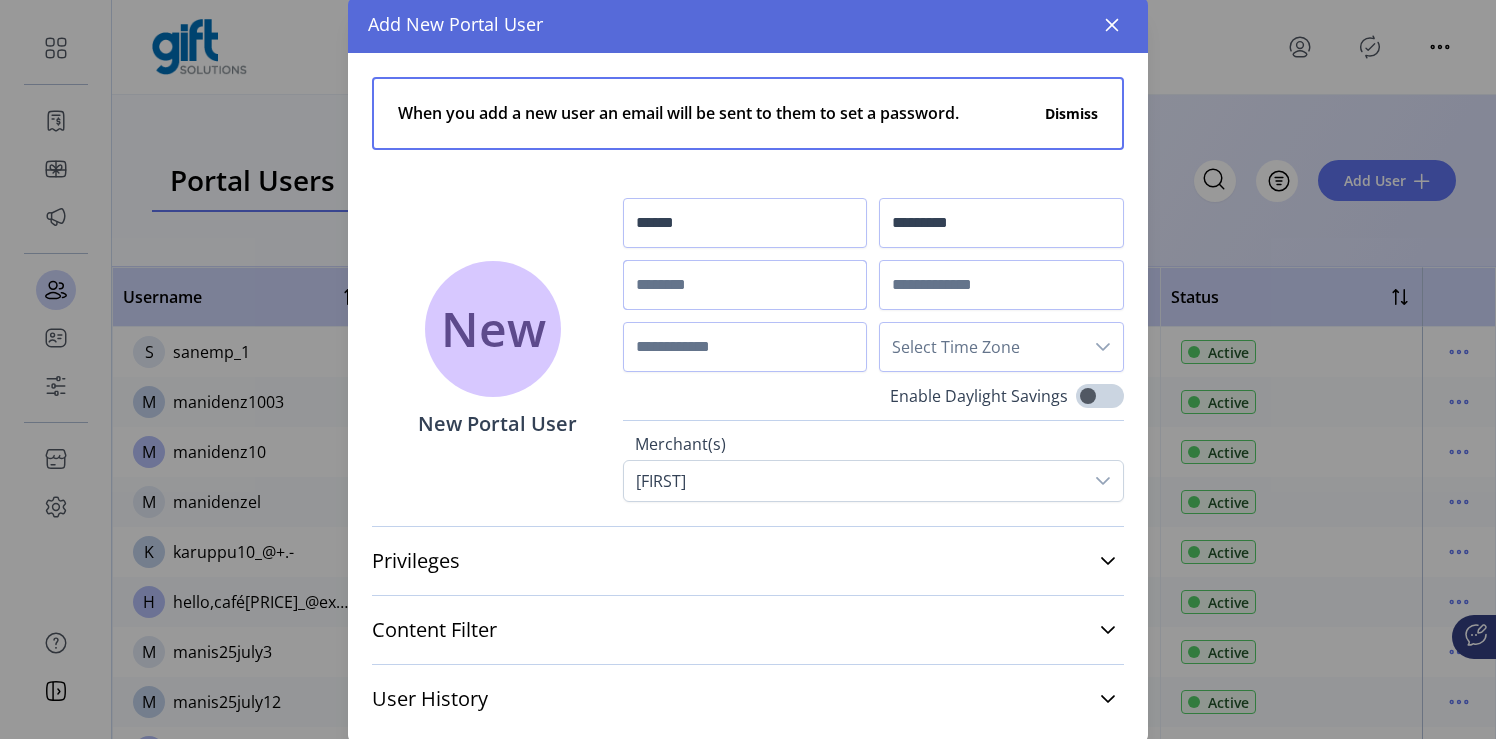 click at bounding box center (745, 285) 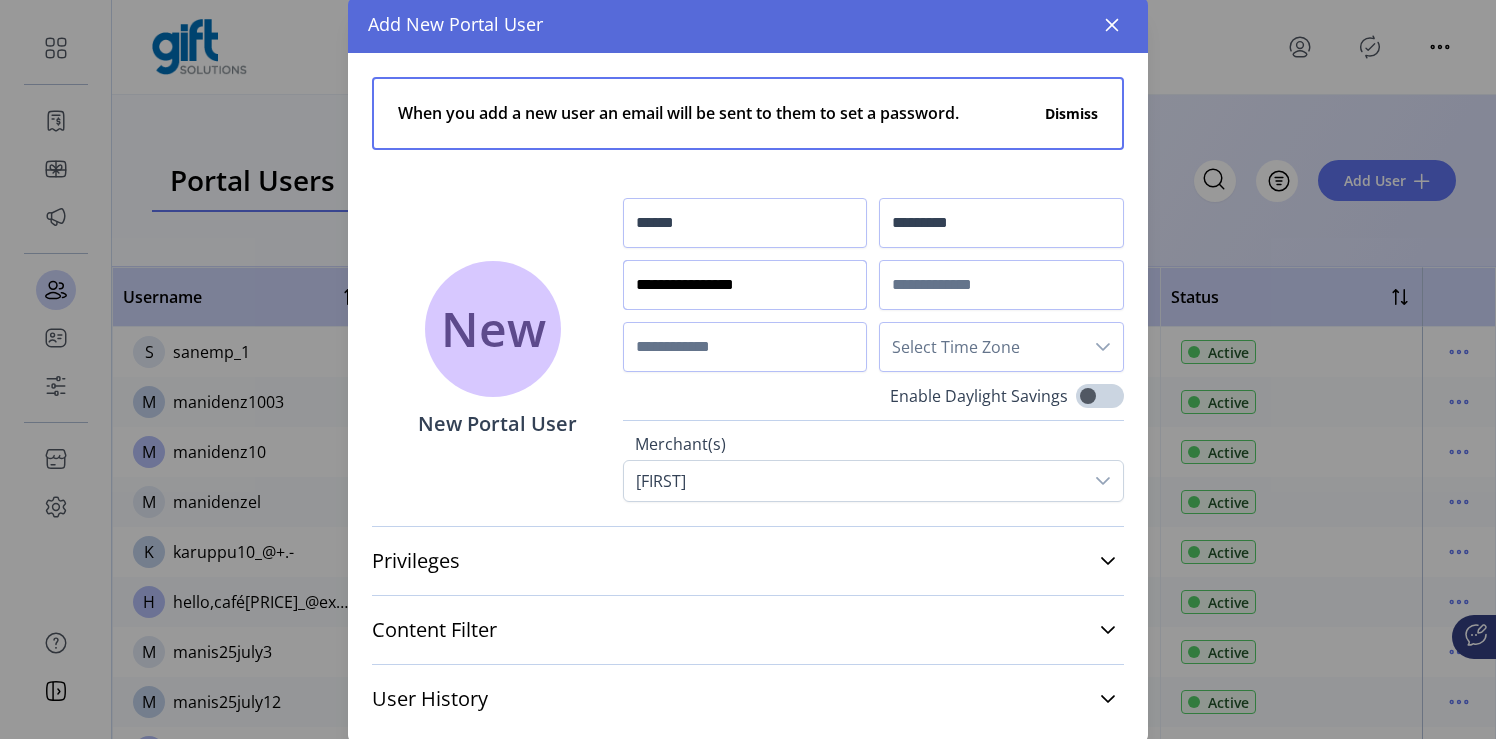 type on "**********" 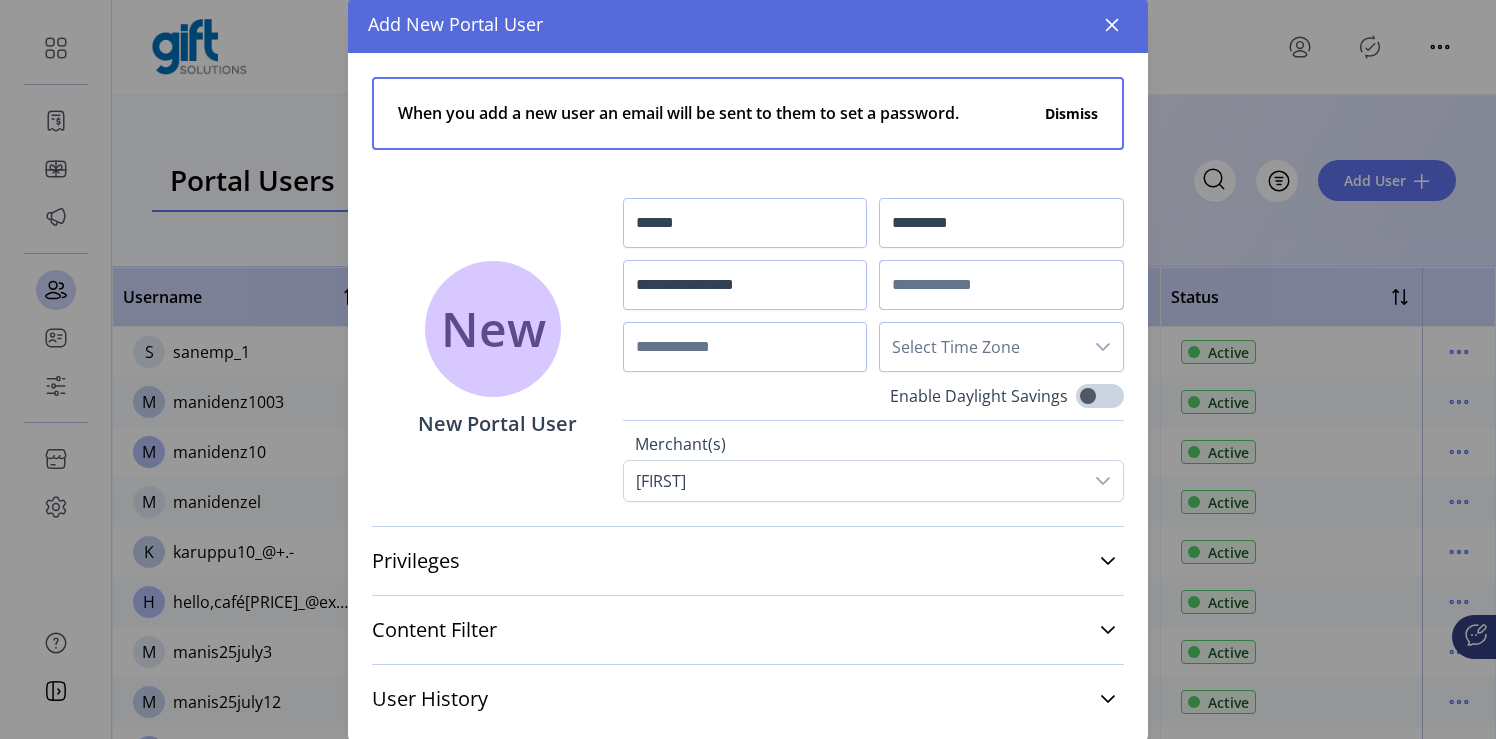 click at bounding box center [1001, 285] 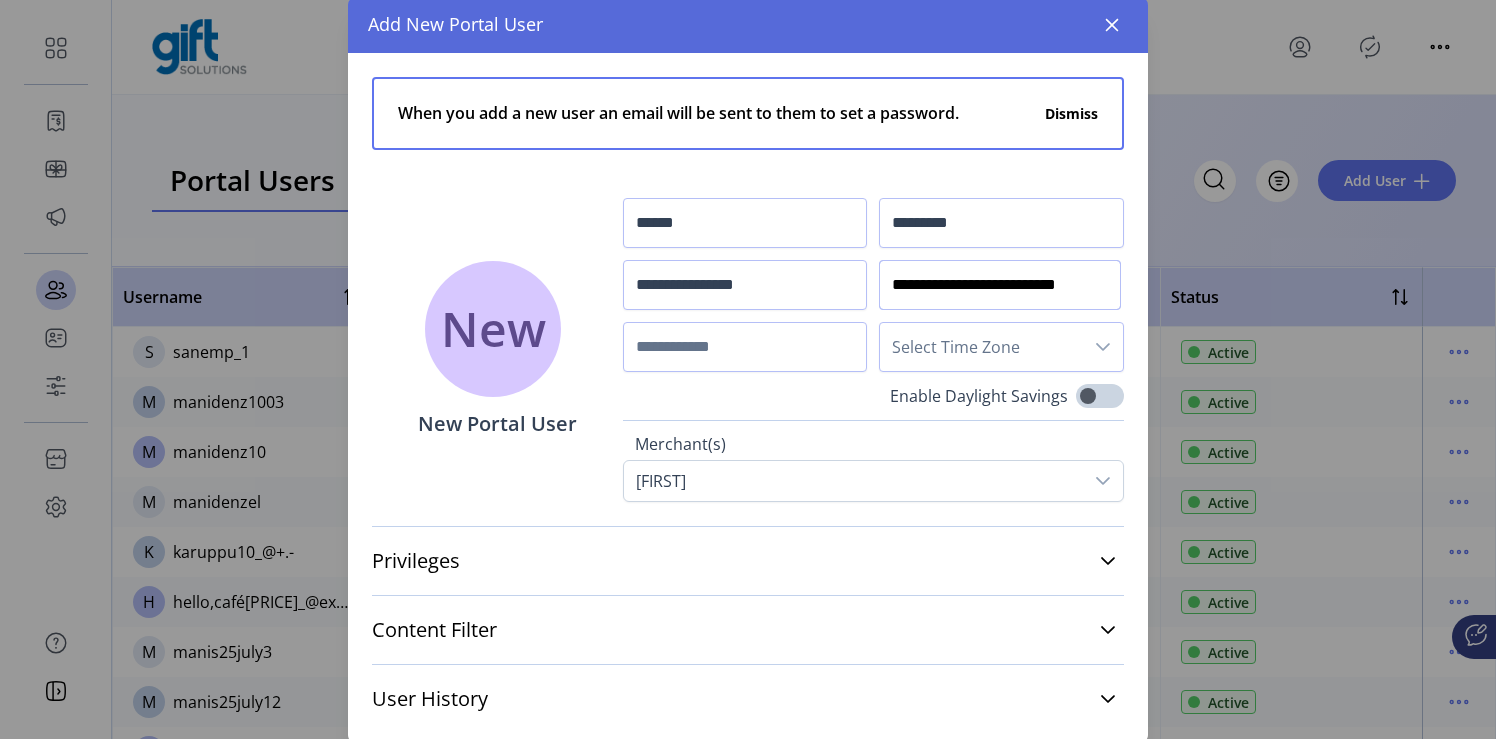 scroll, scrollTop: 0, scrollLeft: 19, axis: horizontal 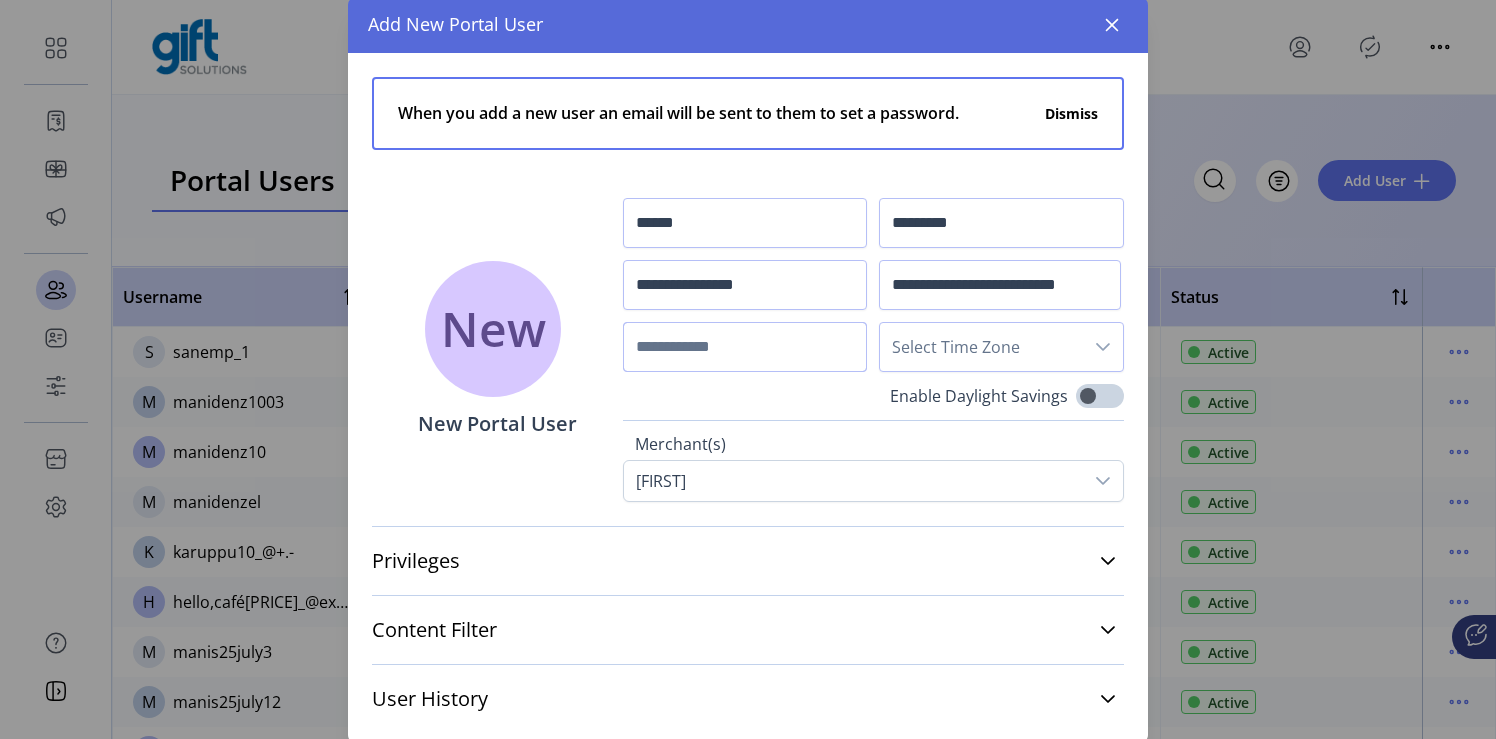 click at bounding box center [745, 347] 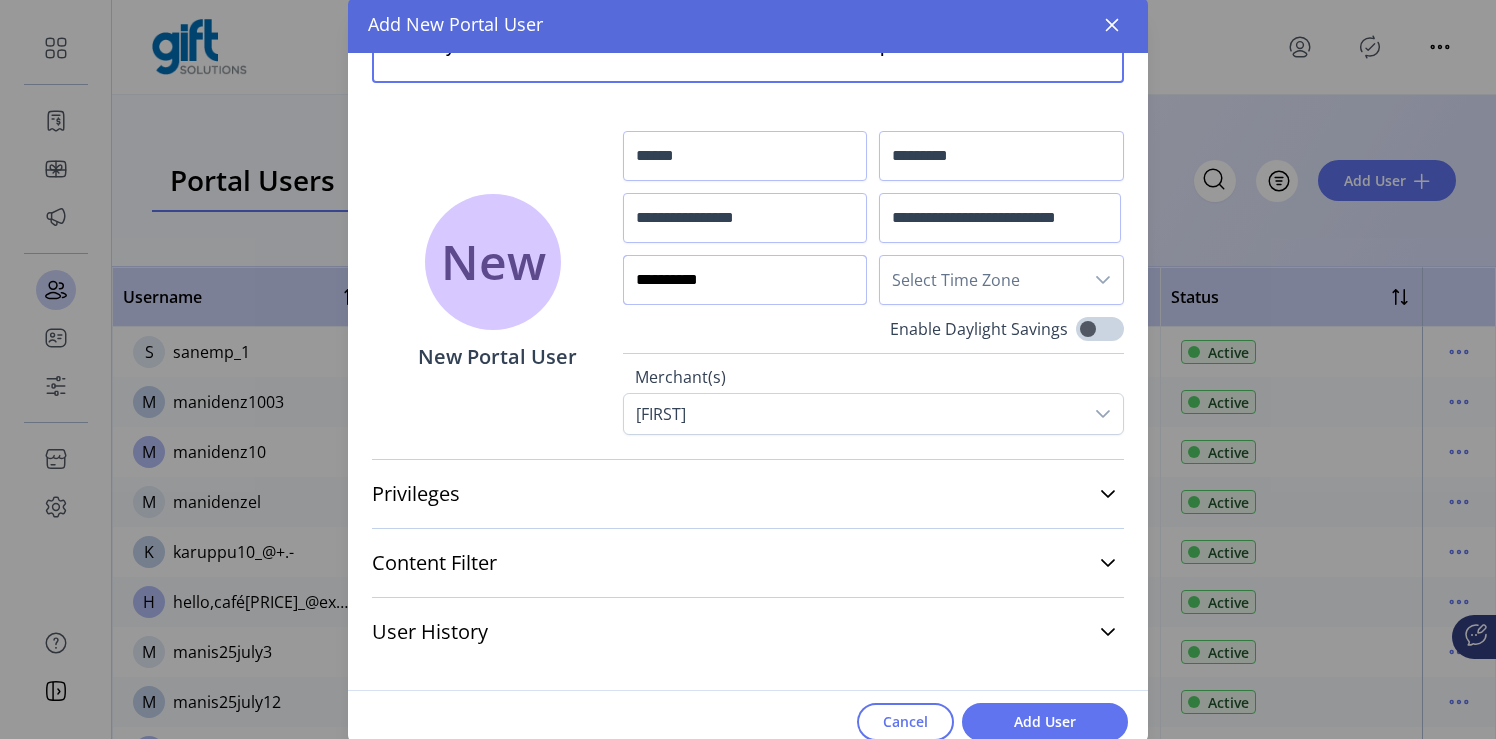 scroll, scrollTop: 77, scrollLeft: 0, axis: vertical 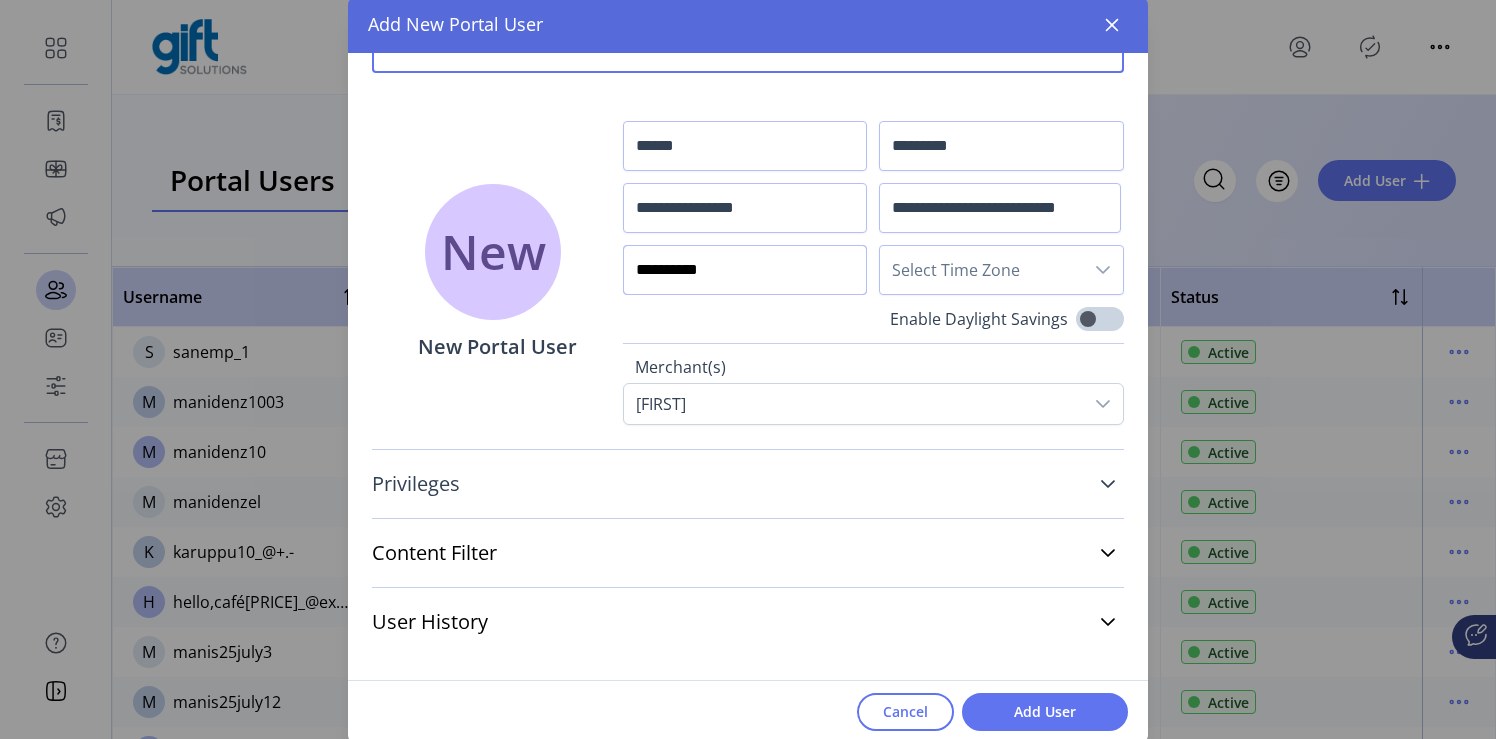 type on "**********" 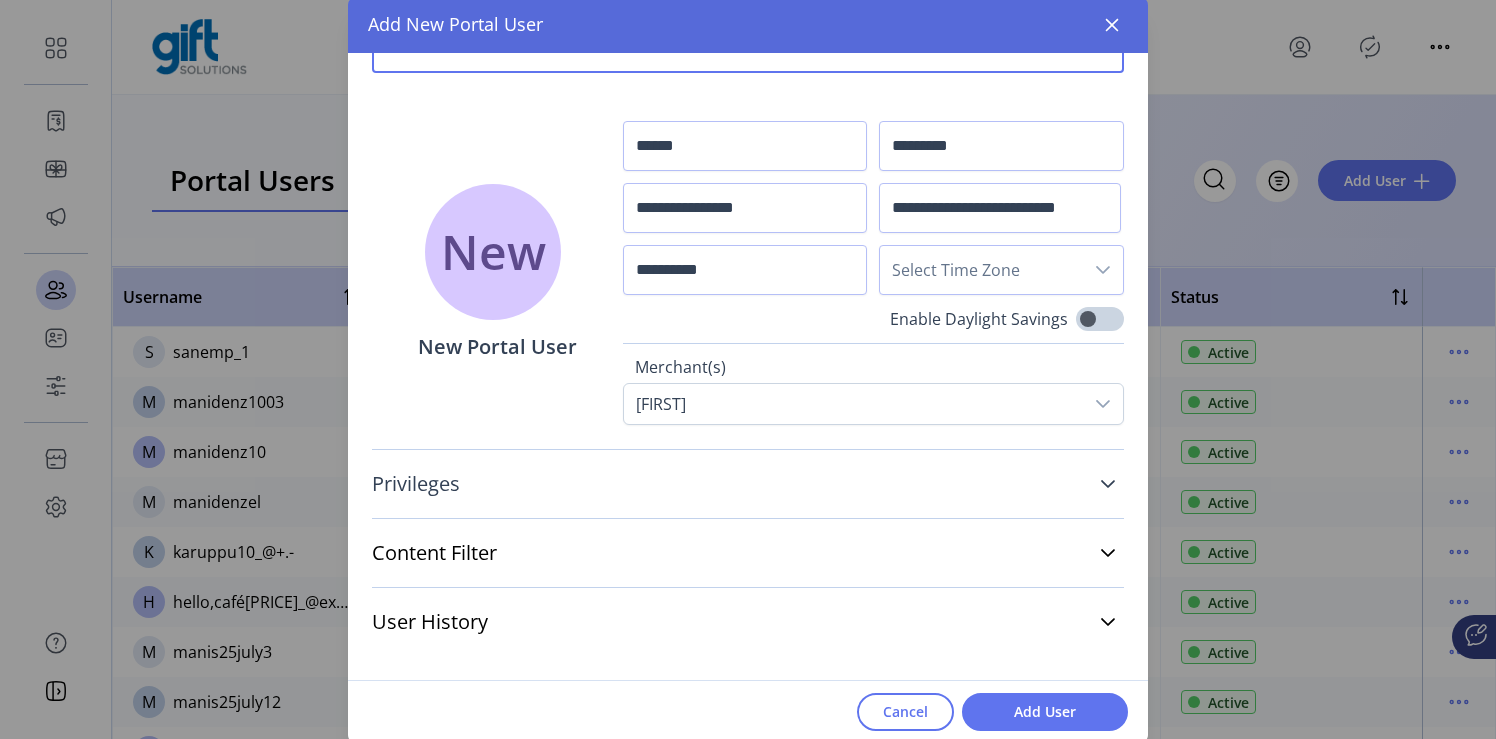 click on "Privileges" at bounding box center (748, 484) 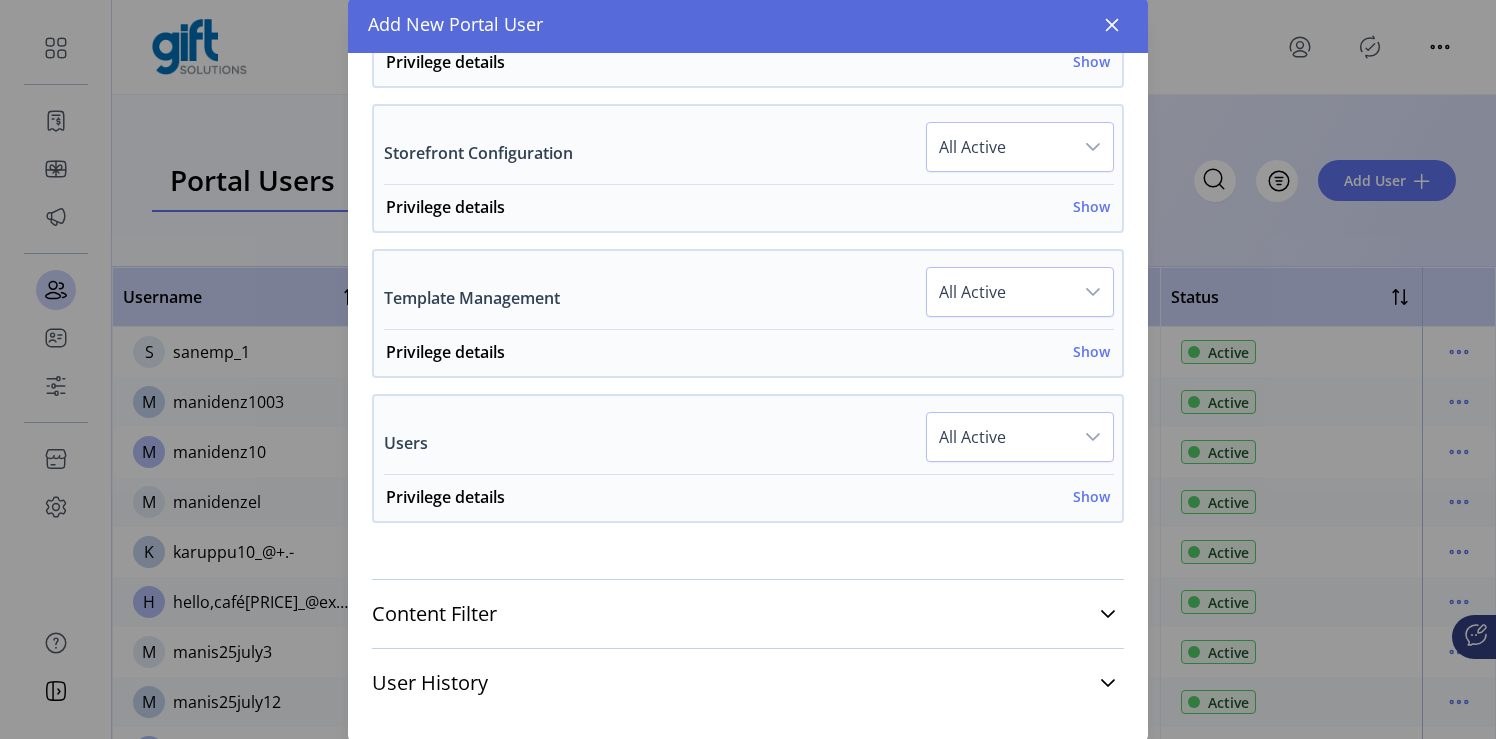 scroll, scrollTop: 1863, scrollLeft: 0, axis: vertical 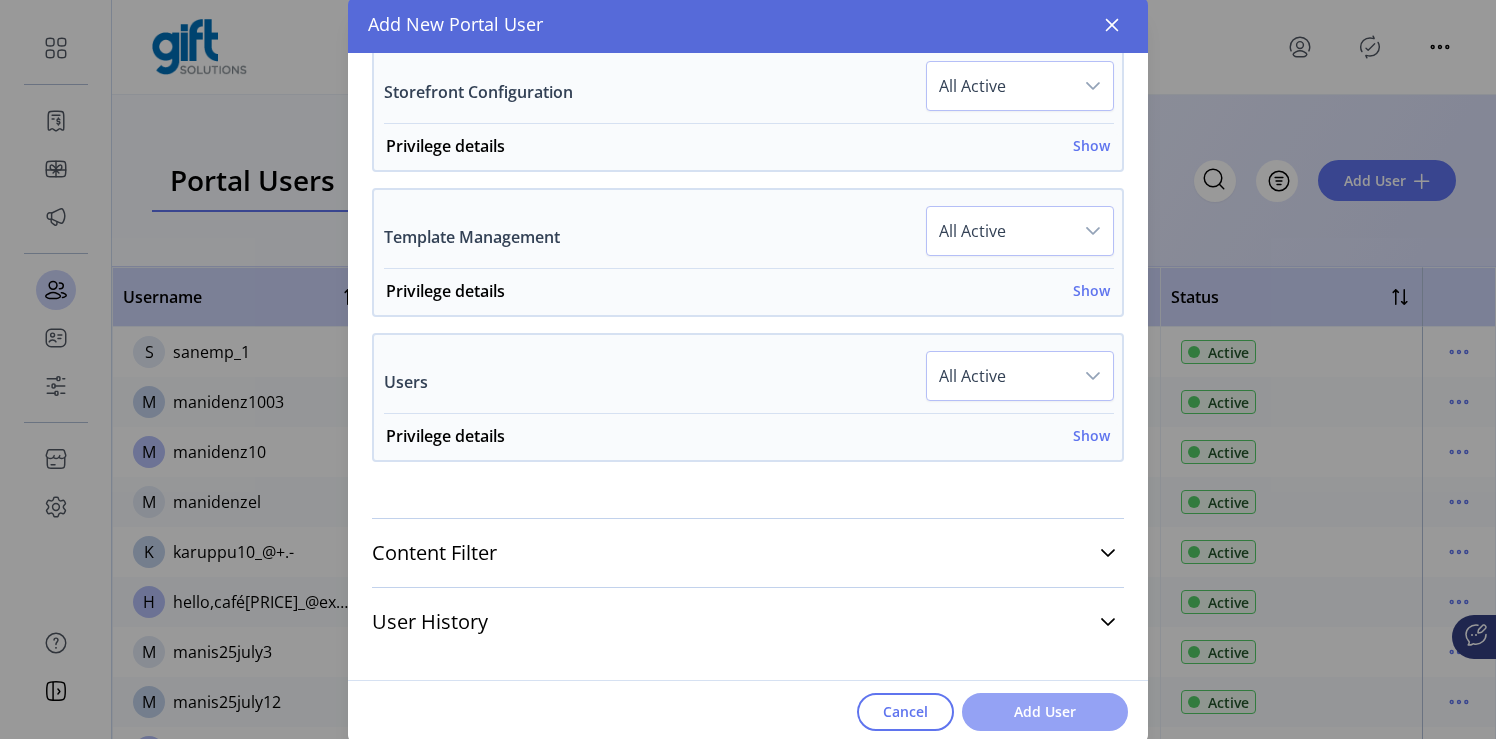 click on "Add User" at bounding box center [1045, 711] 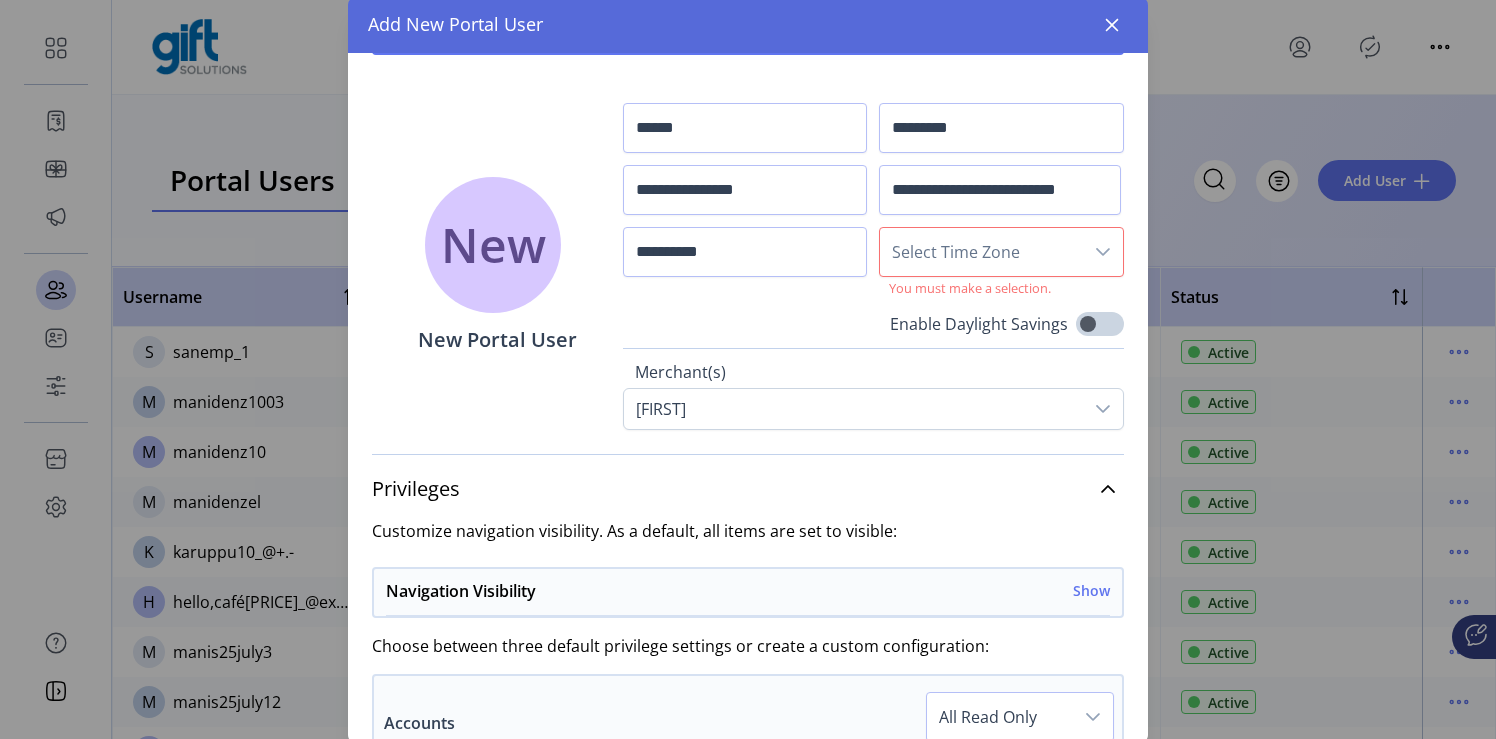 scroll, scrollTop: 0, scrollLeft: 0, axis: both 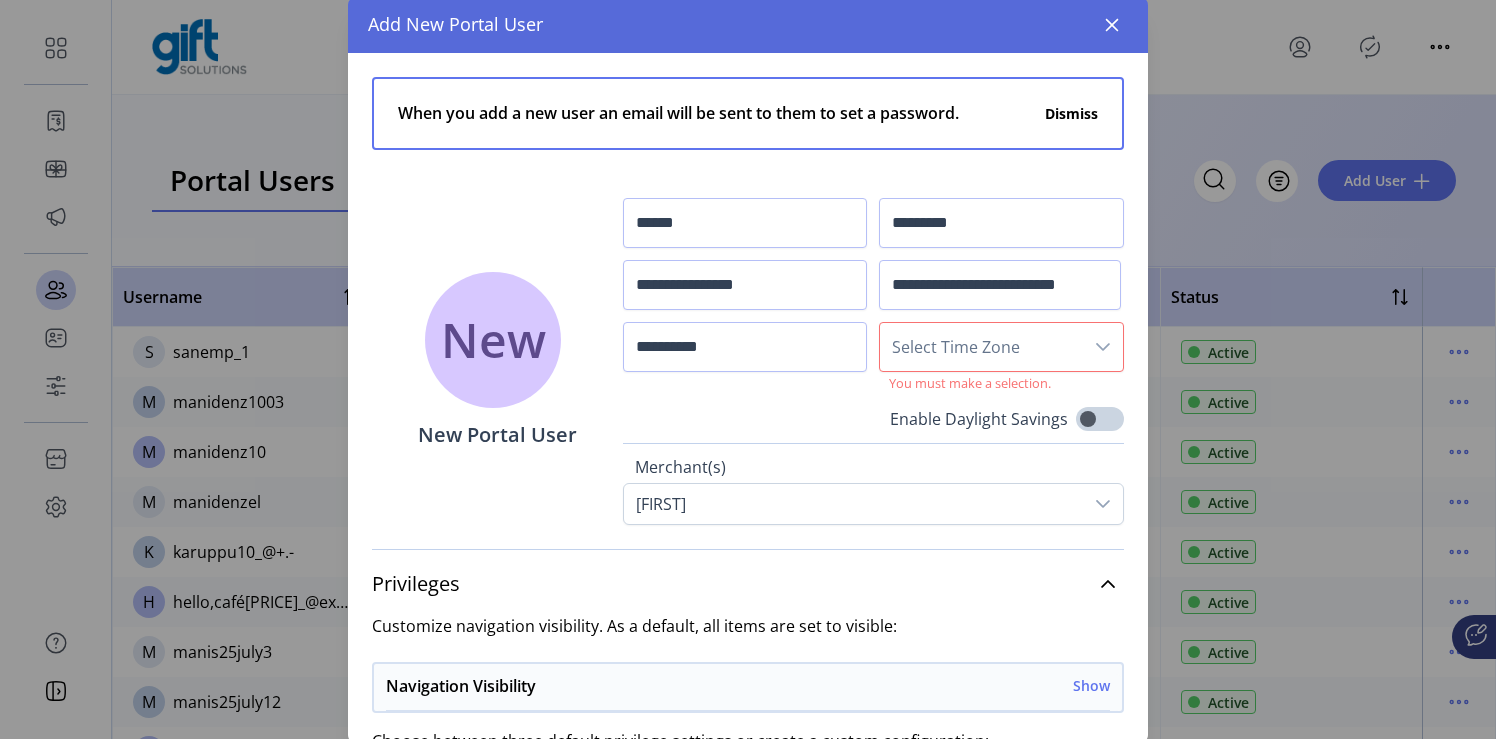 click on "Select Time Zone" at bounding box center (981, 347) 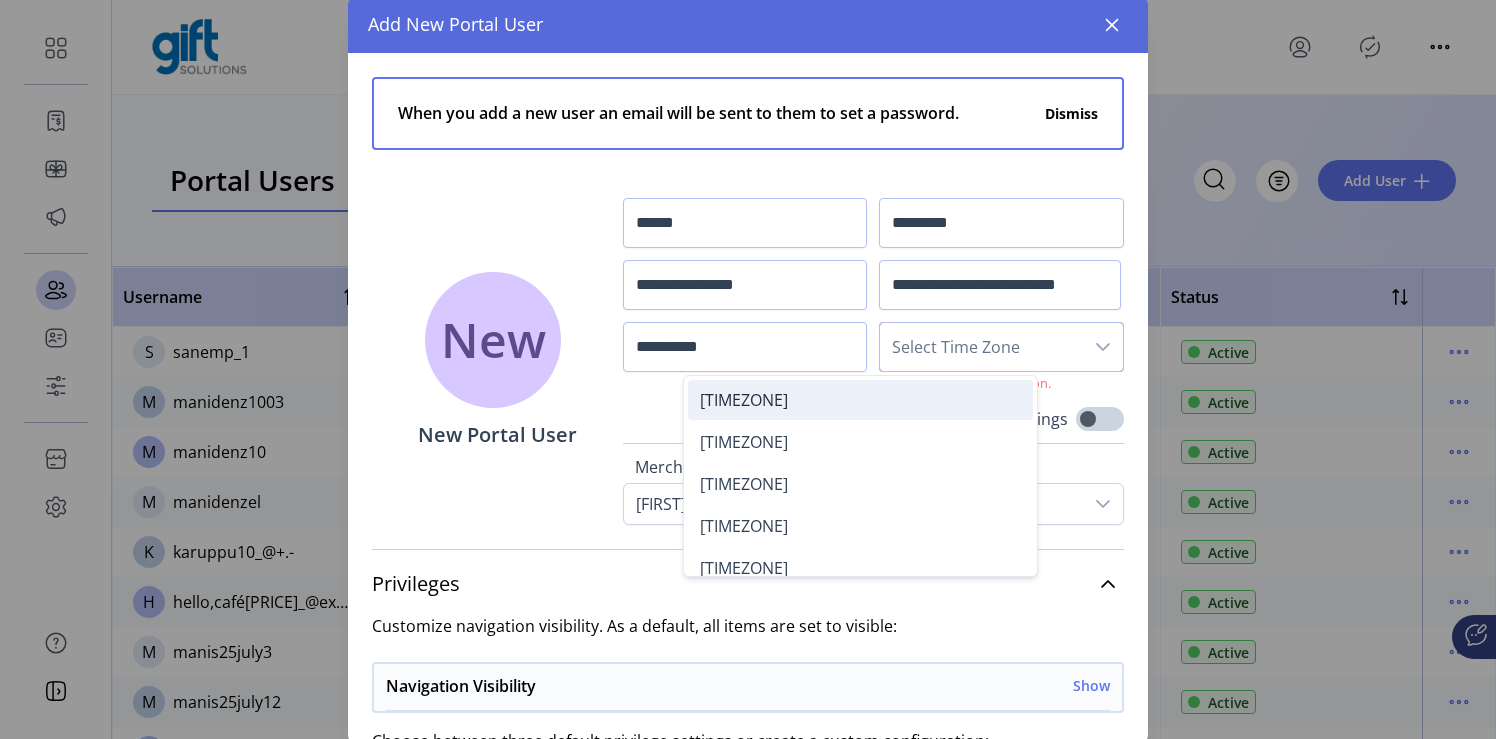 click on "Eastern Standard Time - New York (GMT-5)" at bounding box center [860, 400] 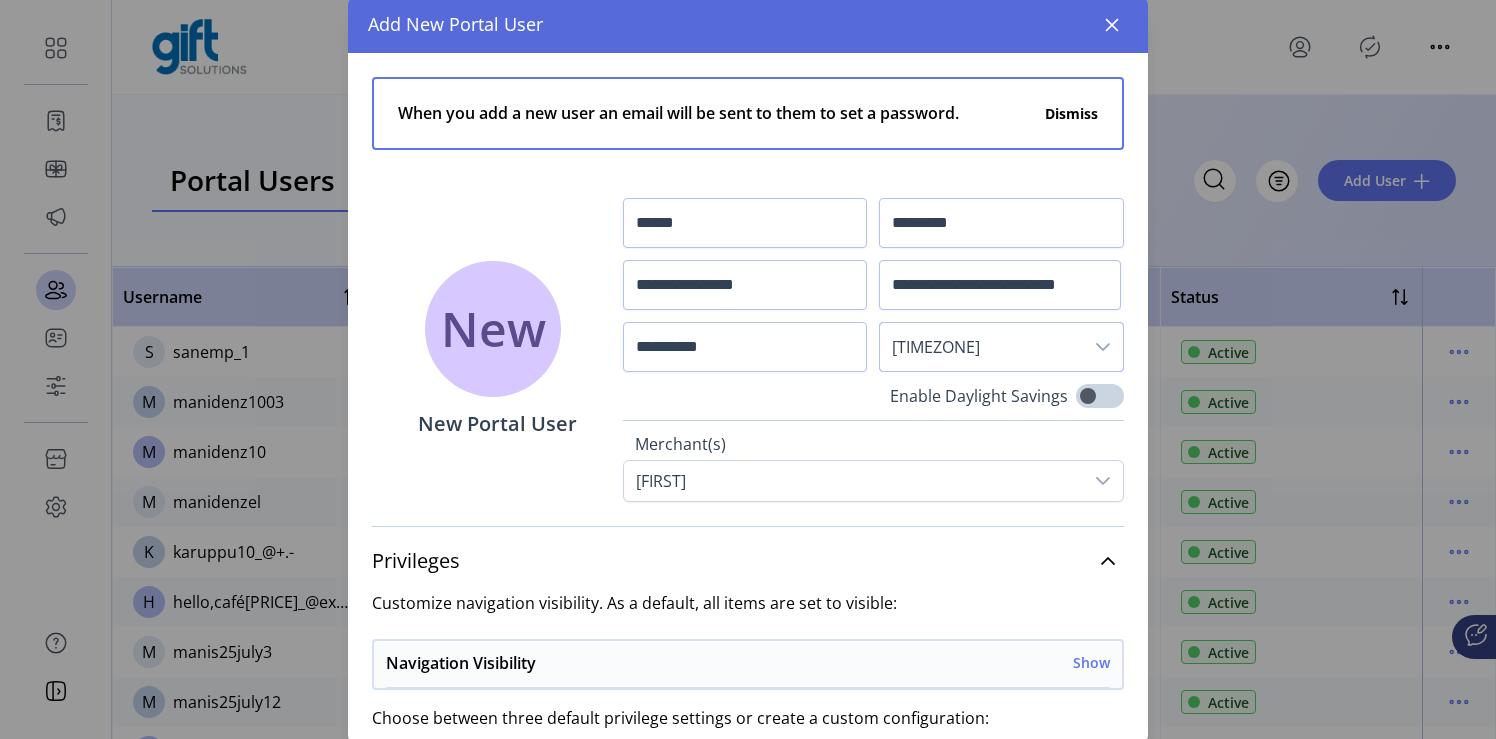 scroll, scrollTop: 1863, scrollLeft: 0, axis: vertical 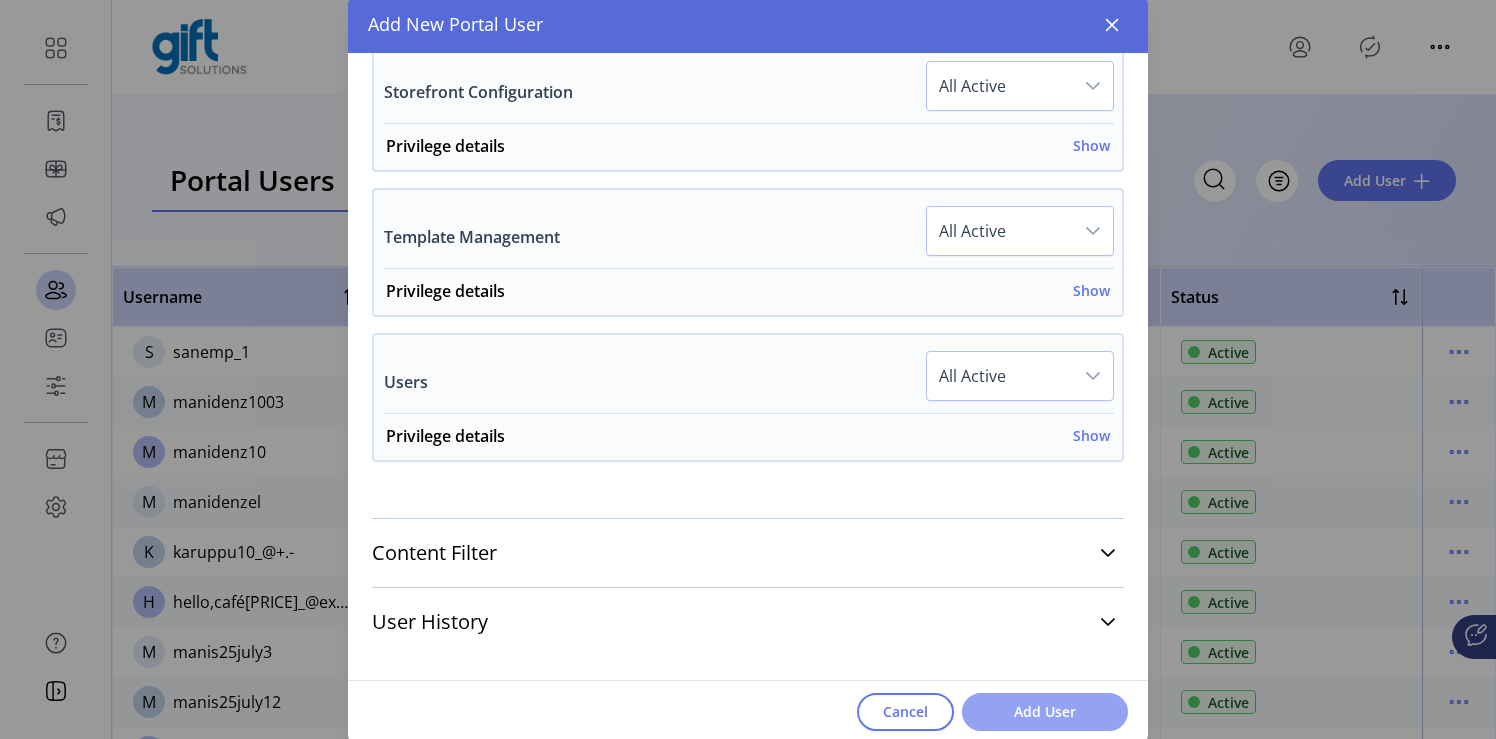click on "Add User" at bounding box center [1045, 711] 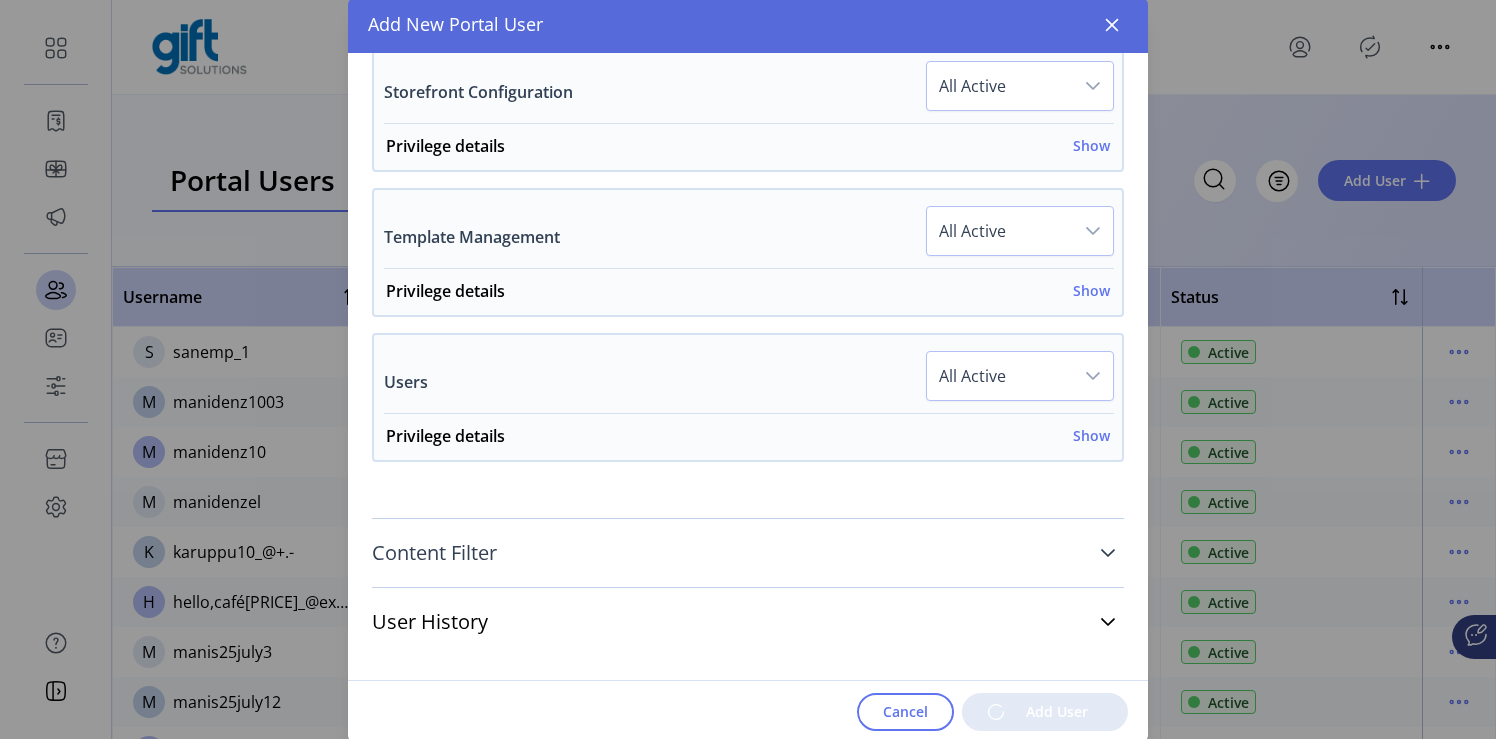 click 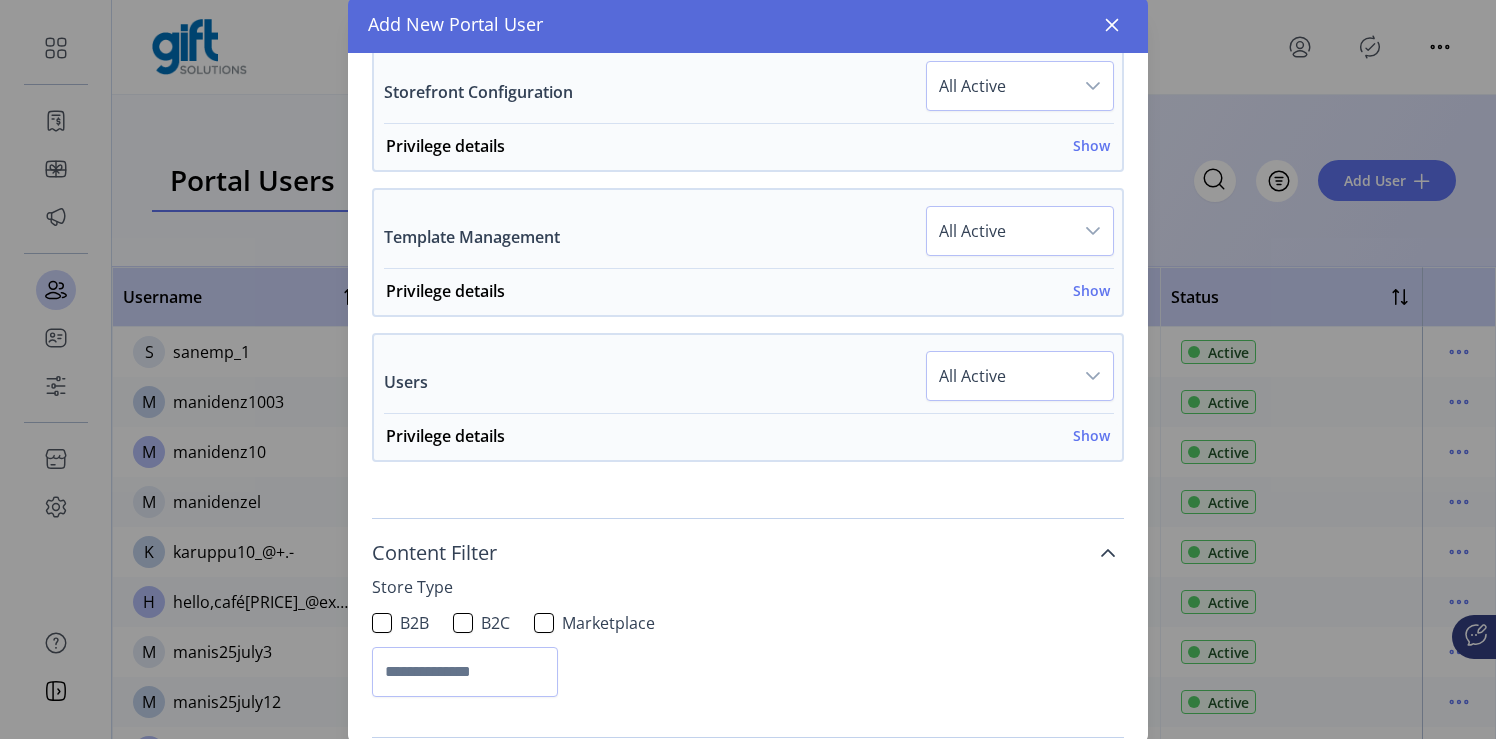 click 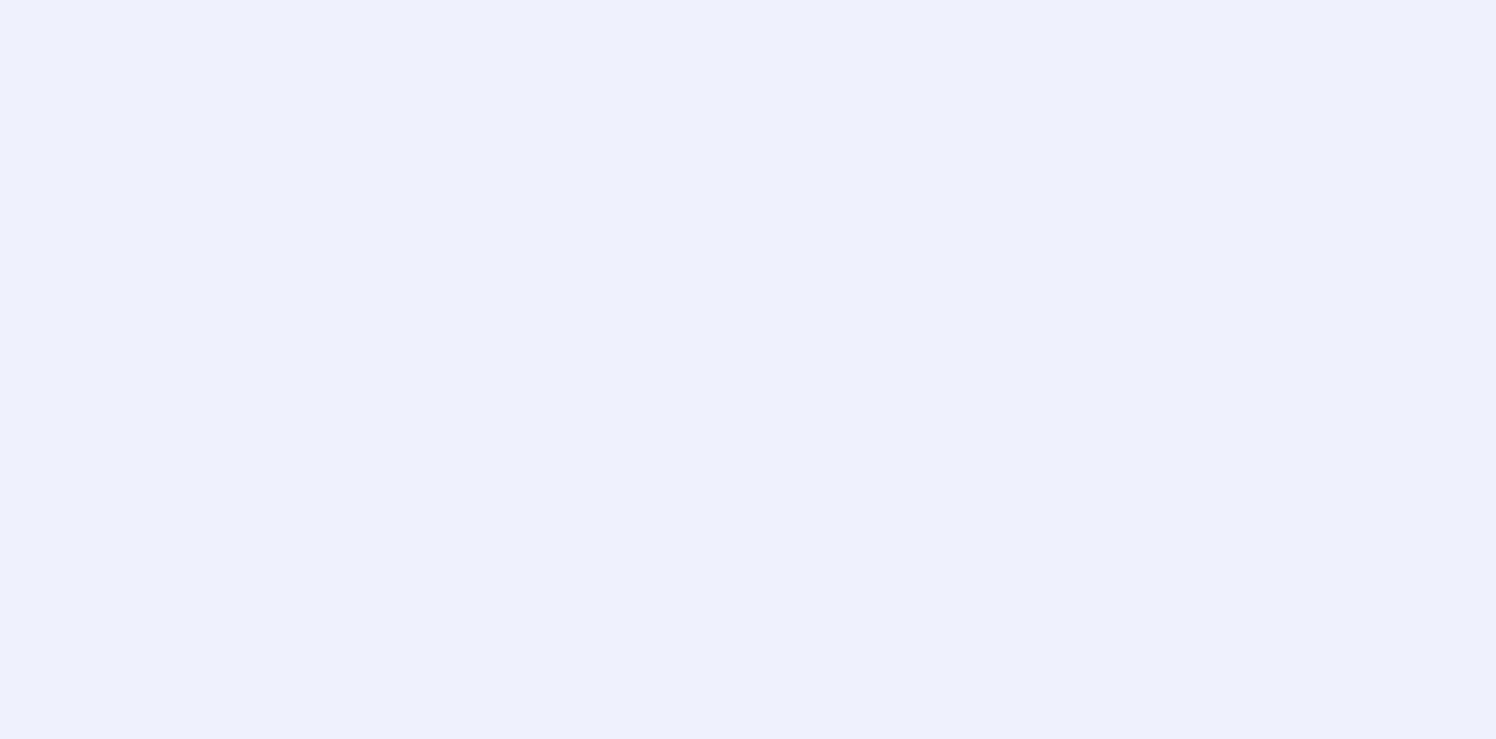 scroll, scrollTop: 0, scrollLeft: 0, axis: both 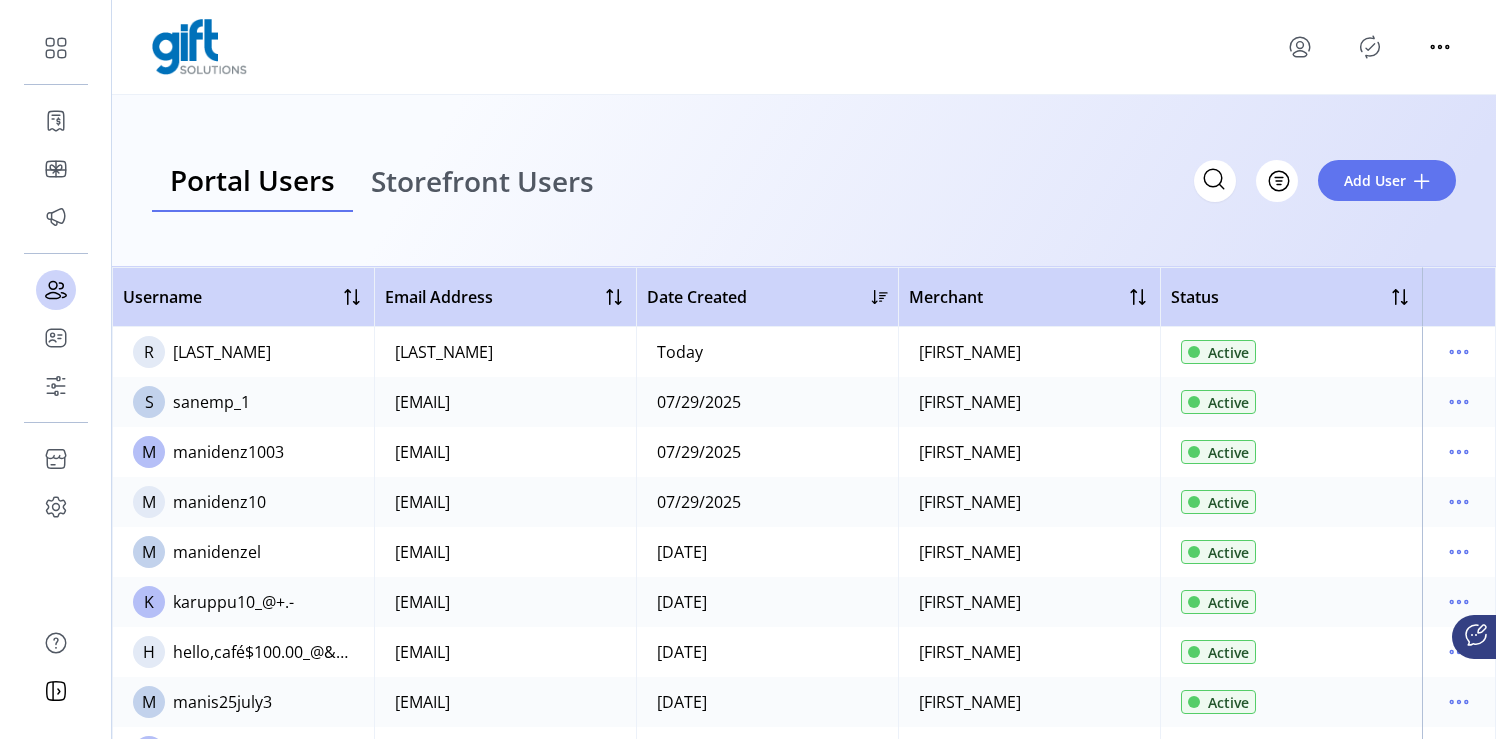 click on "rajesh_last_name" 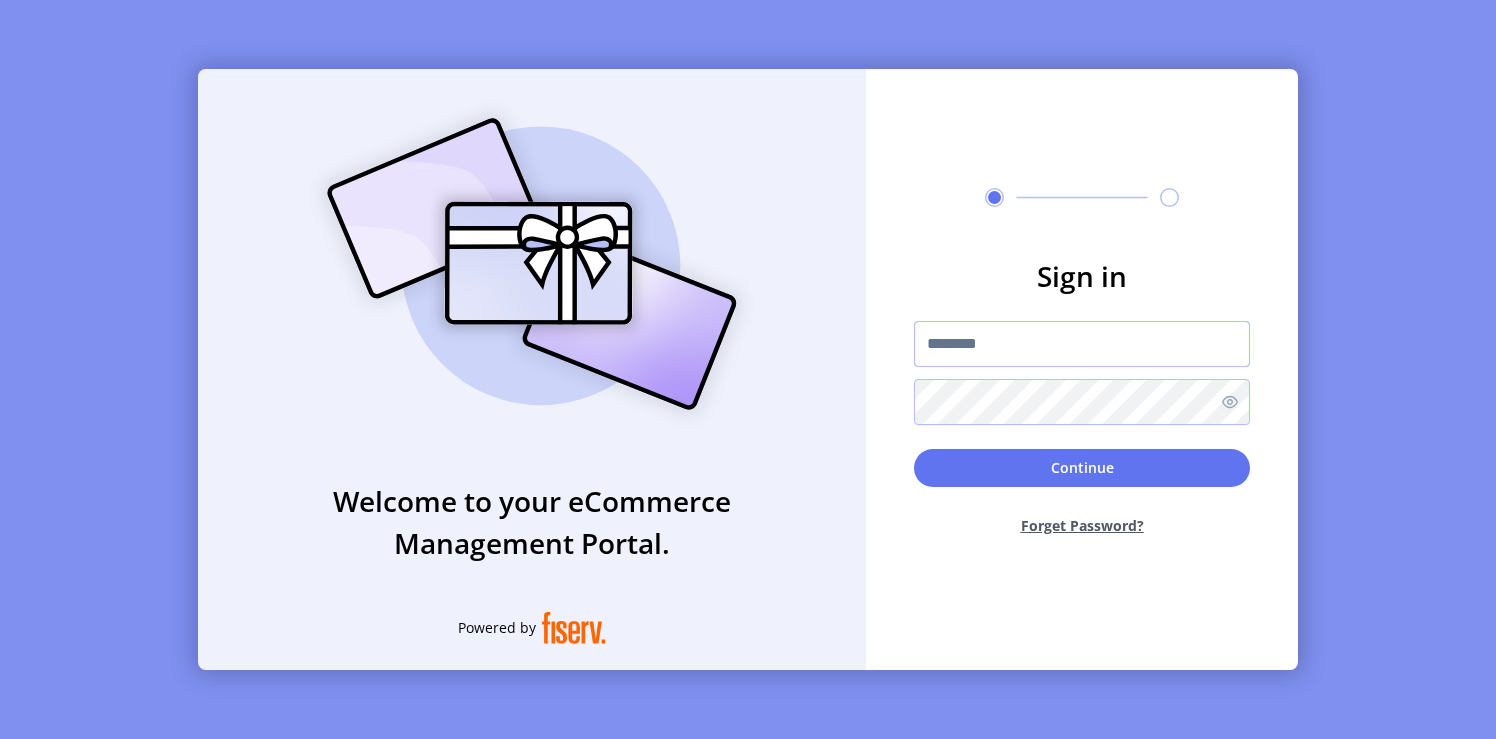 click at bounding box center [1082, 344] 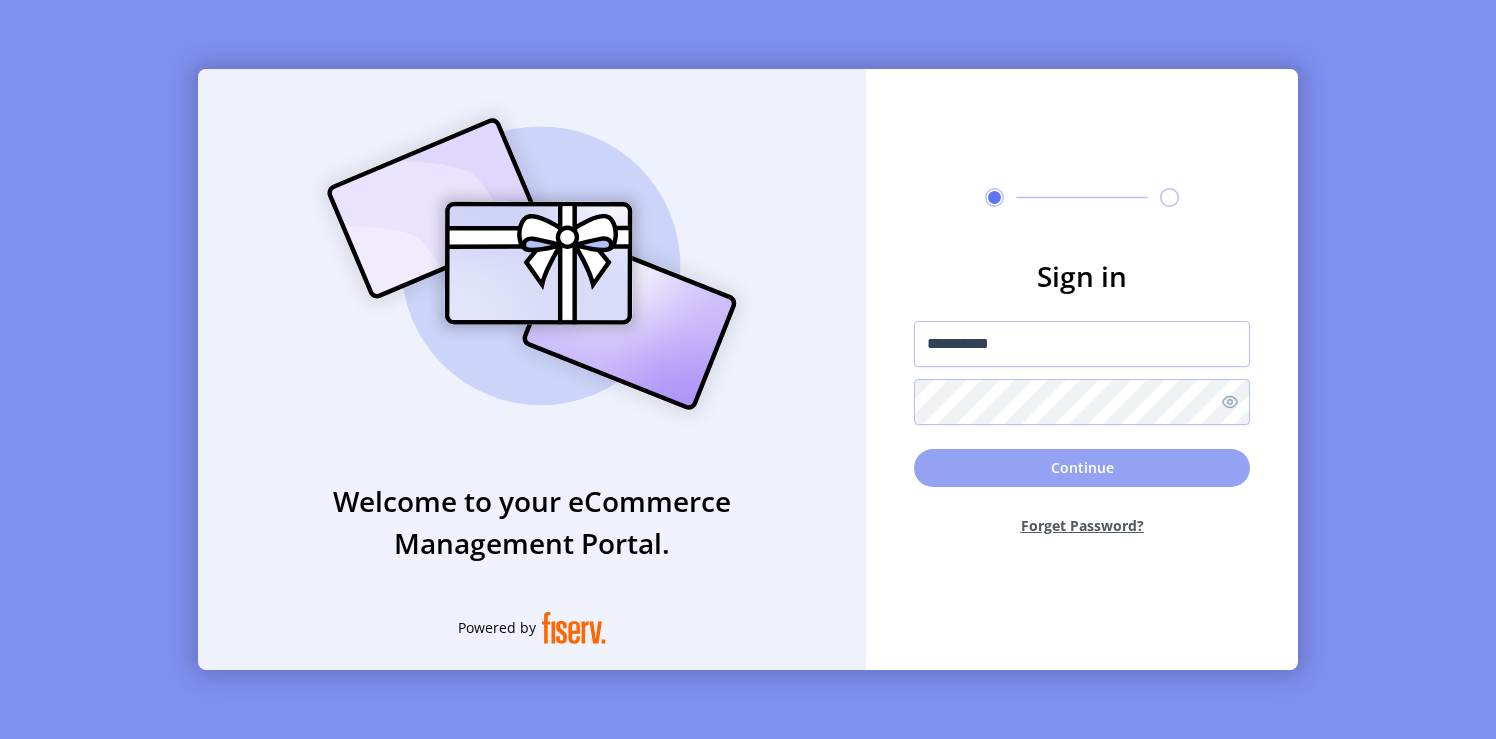 click on "Continue" 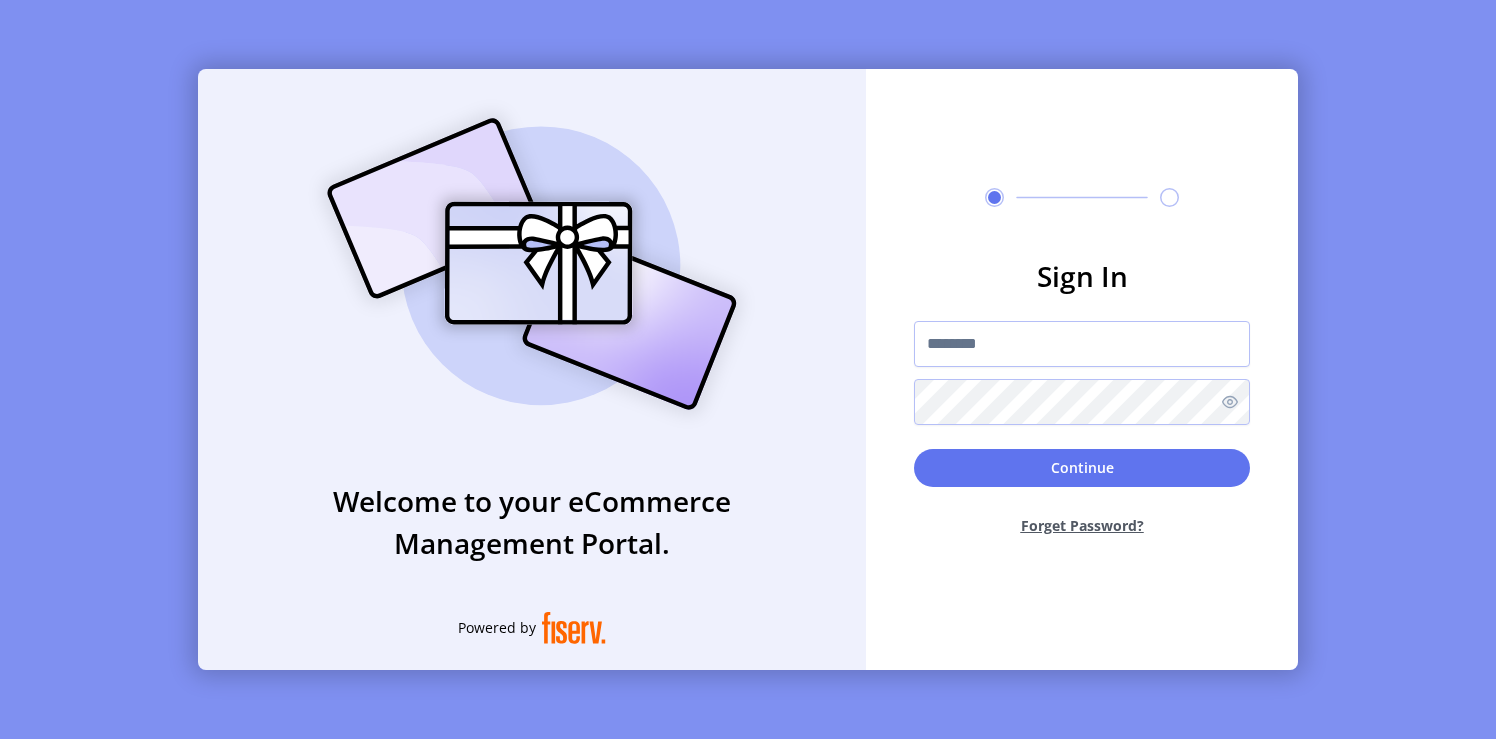 scroll, scrollTop: 0, scrollLeft: 0, axis: both 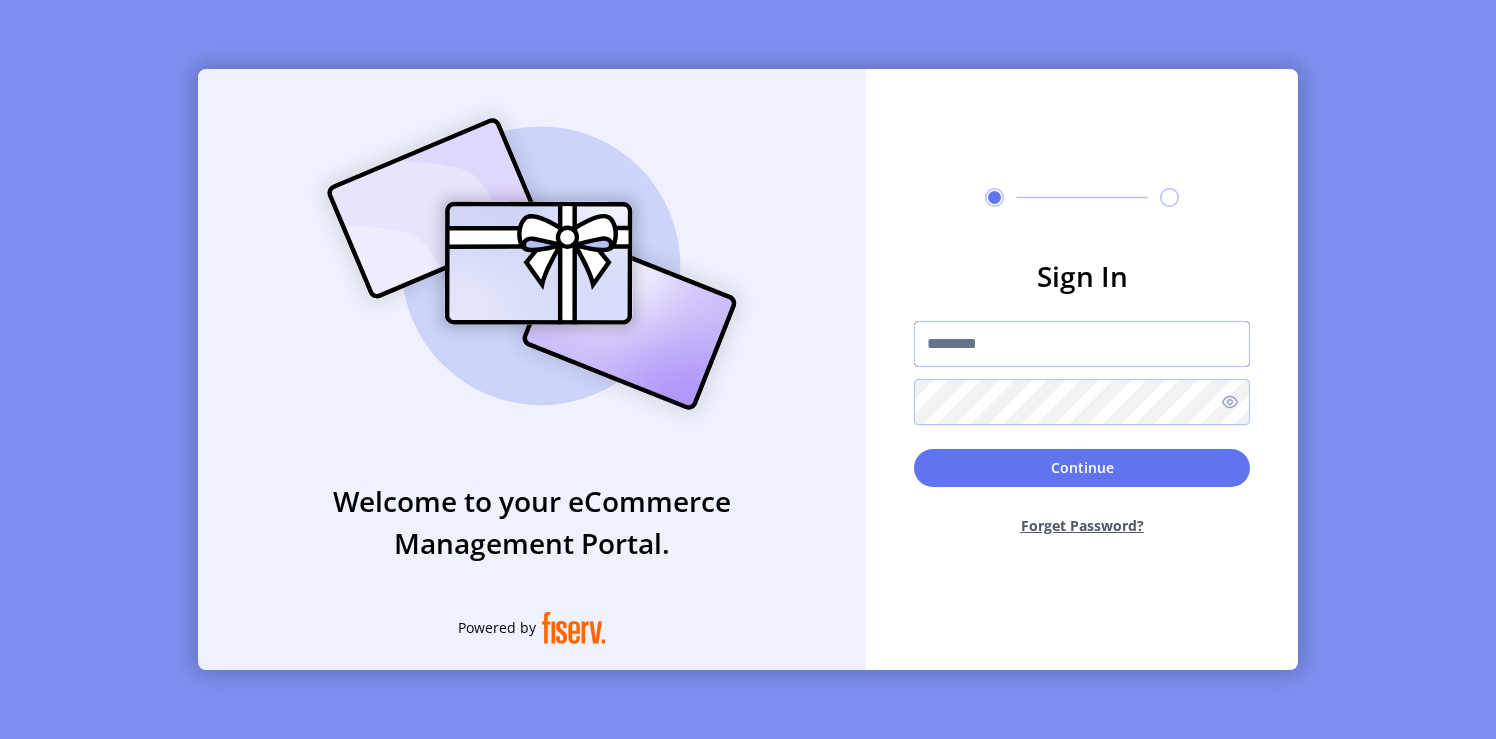 type on "**********" 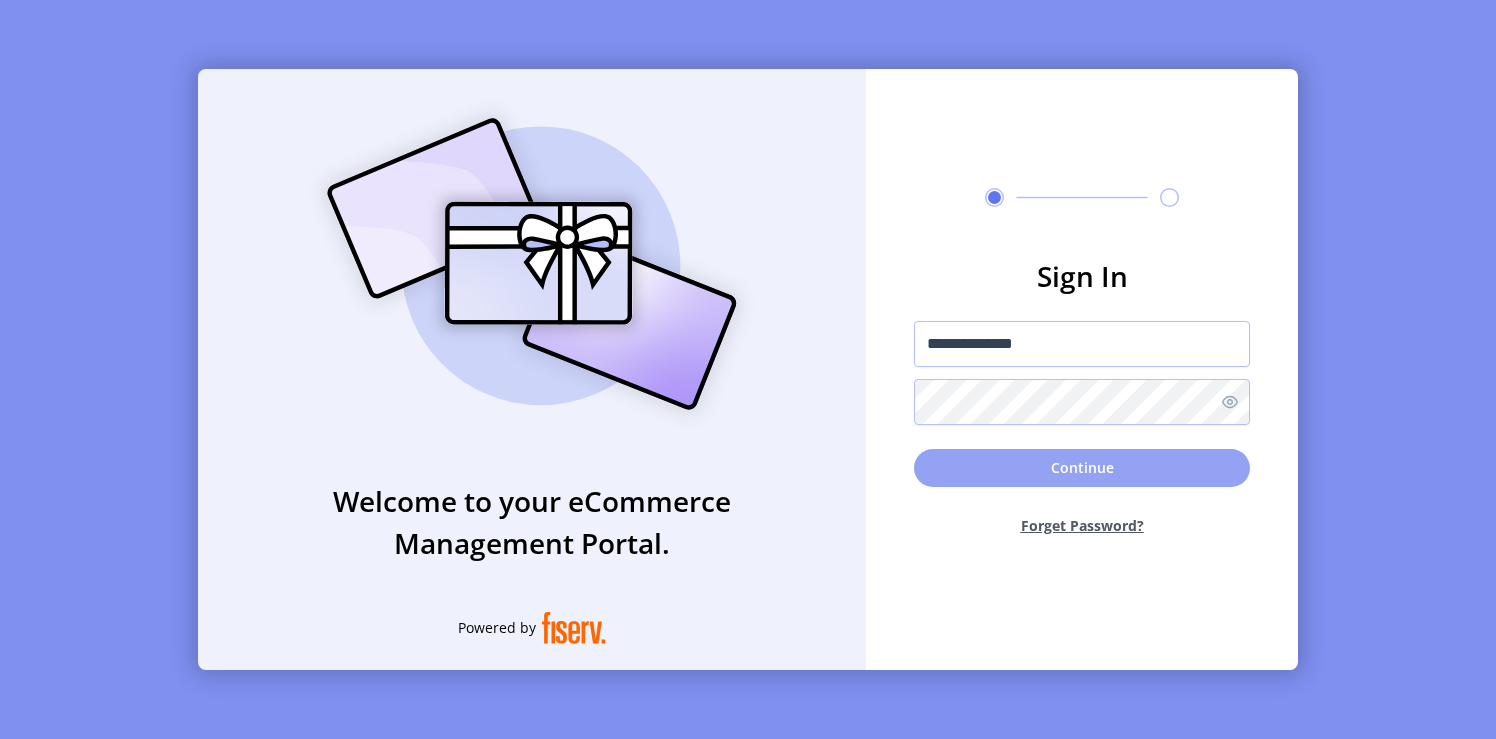 click on "Continue" 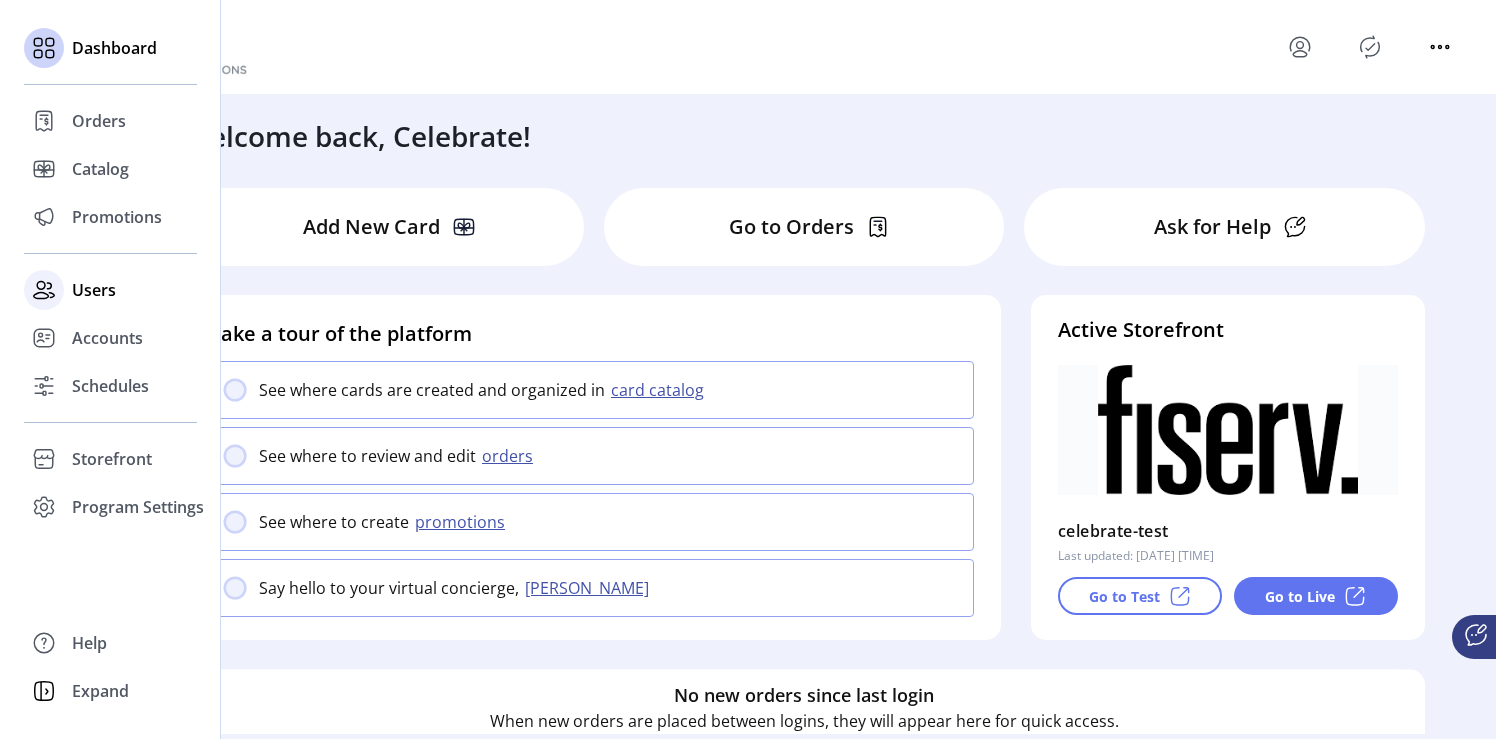 click on "Users" 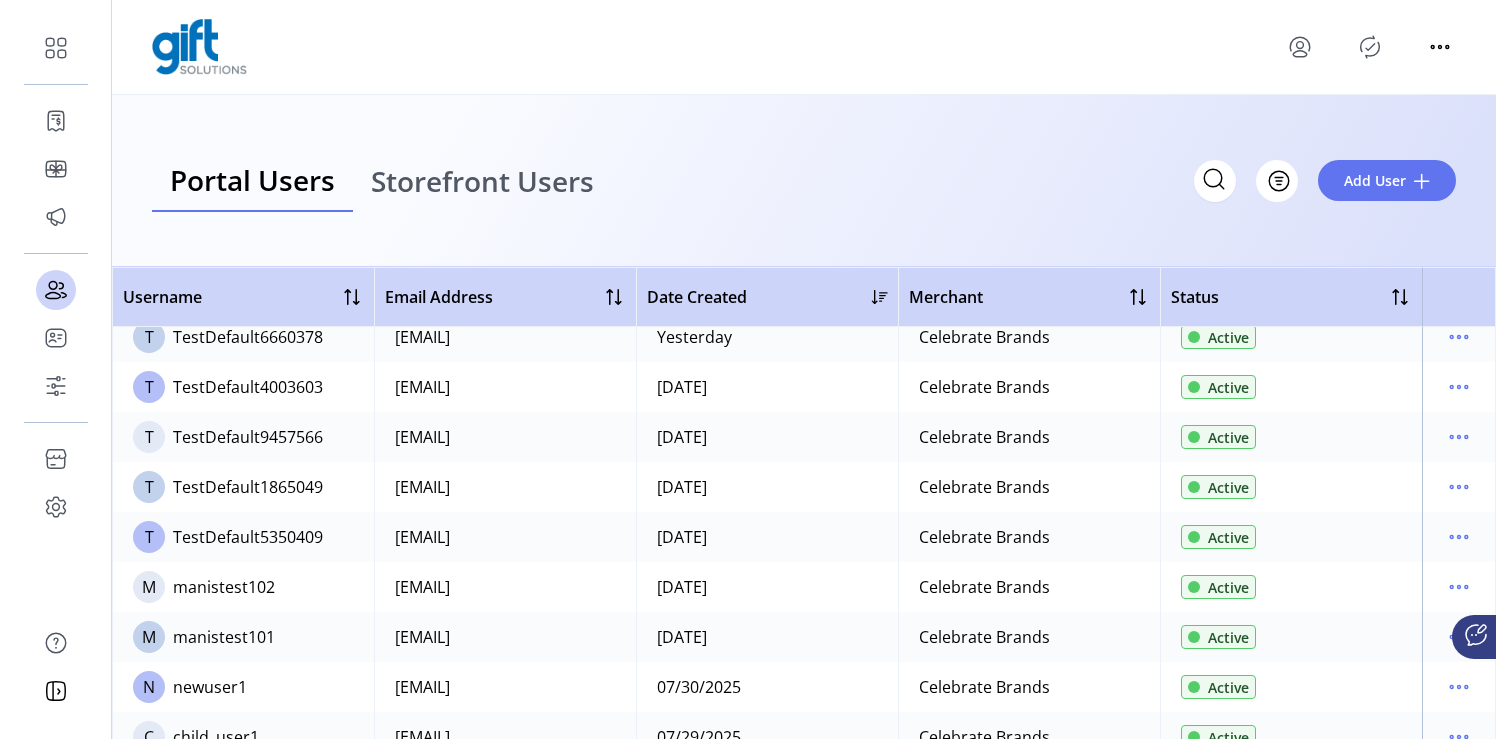 scroll, scrollTop: 0, scrollLeft: 0, axis: both 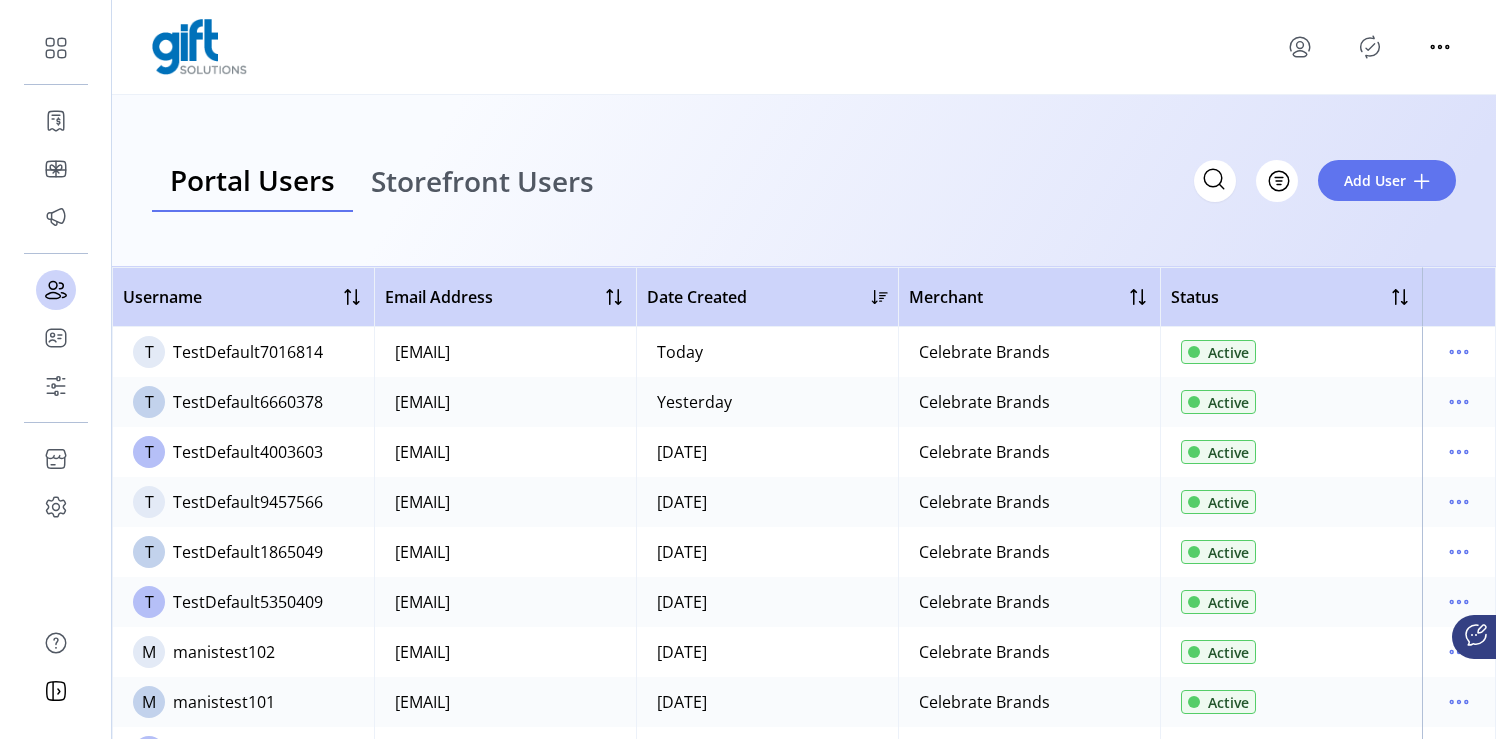 click 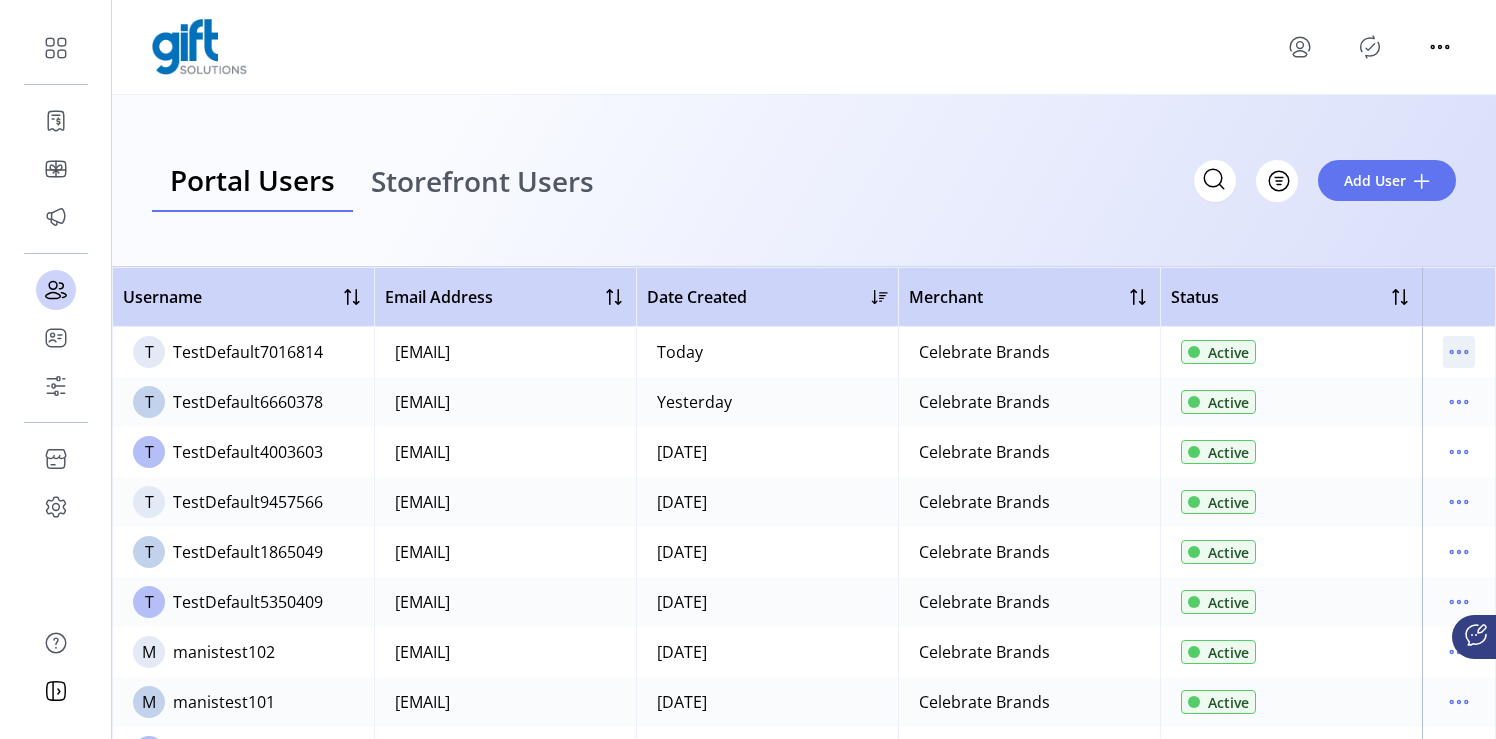 click 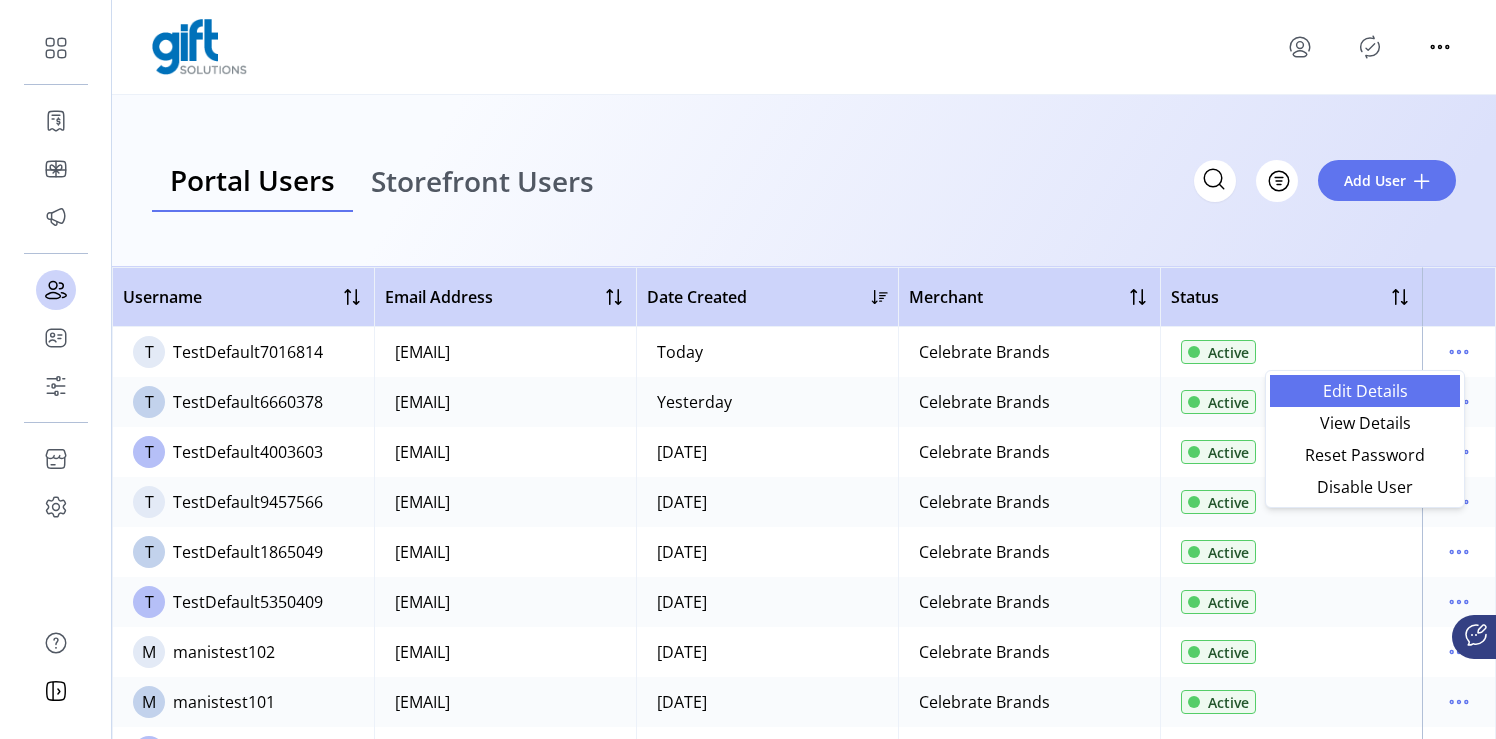 click on "Edit Details" at bounding box center [1365, 391] 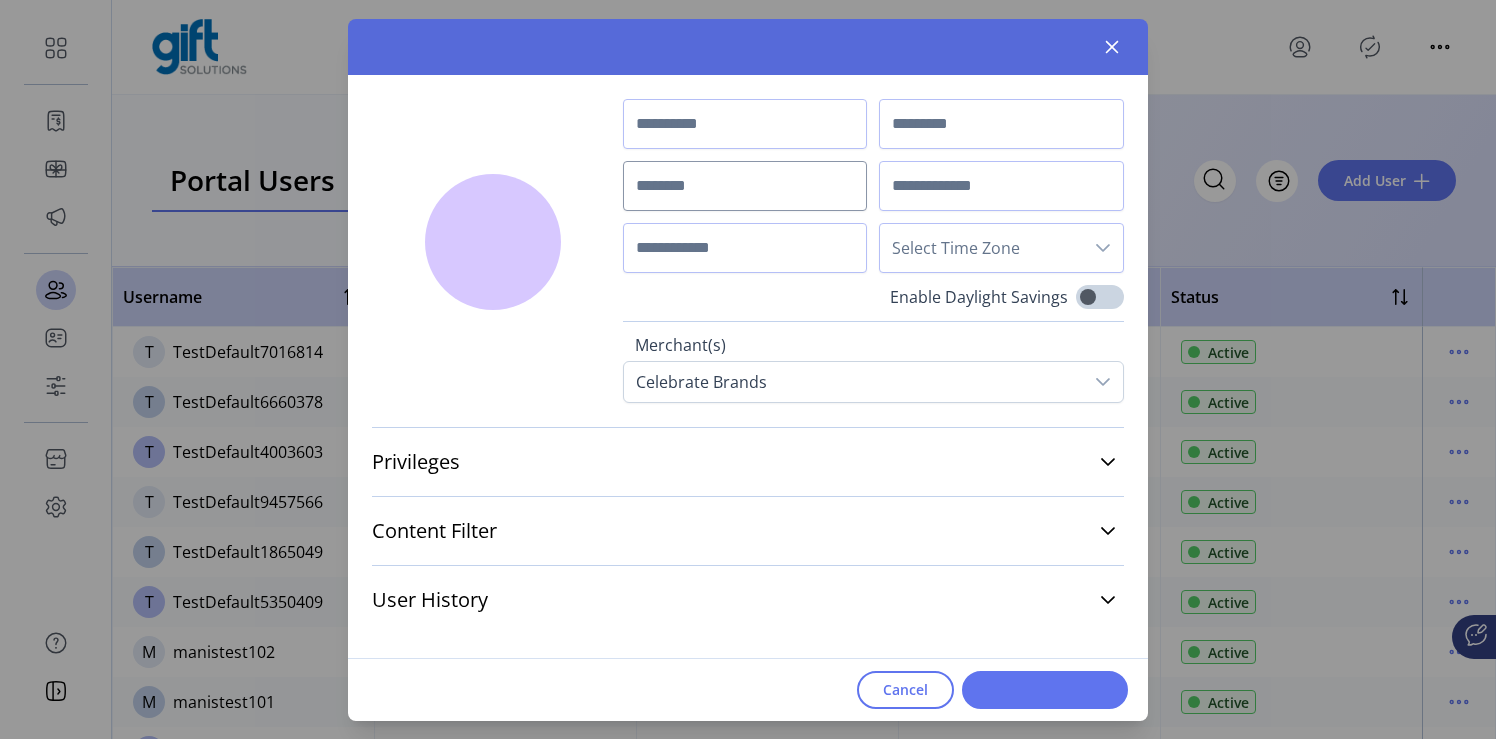 type on "*****" 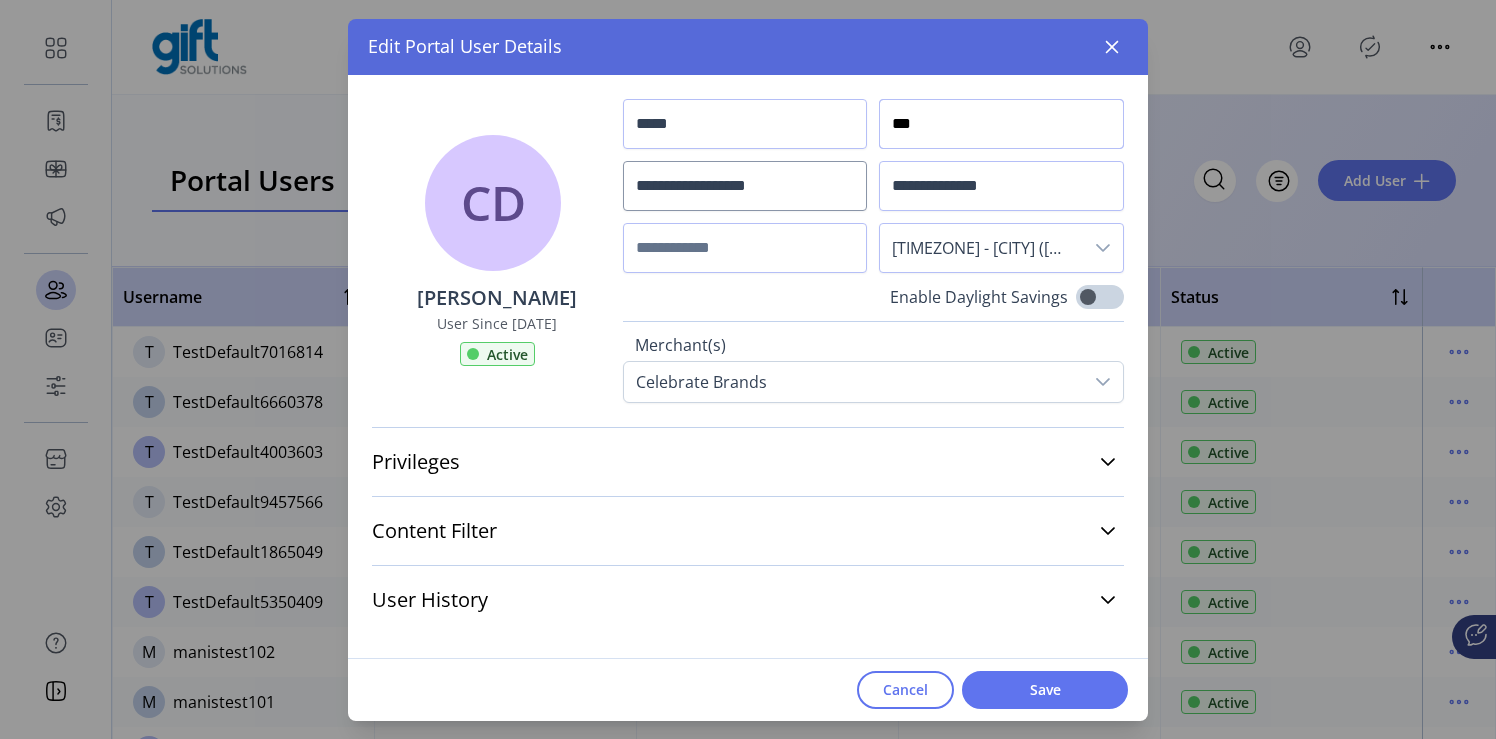 click on "***" at bounding box center [1001, 124] 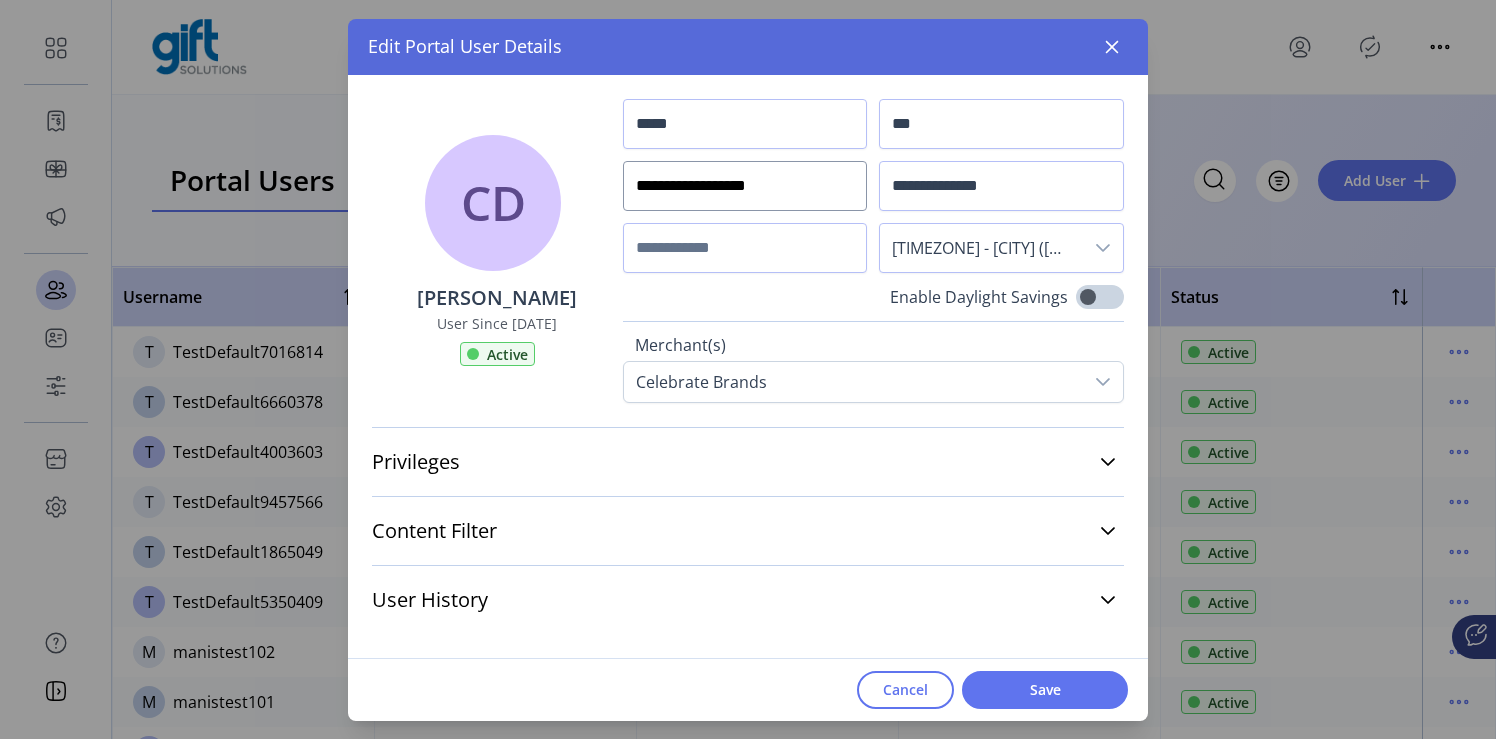 click on "**********" at bounding box center (745, 186) 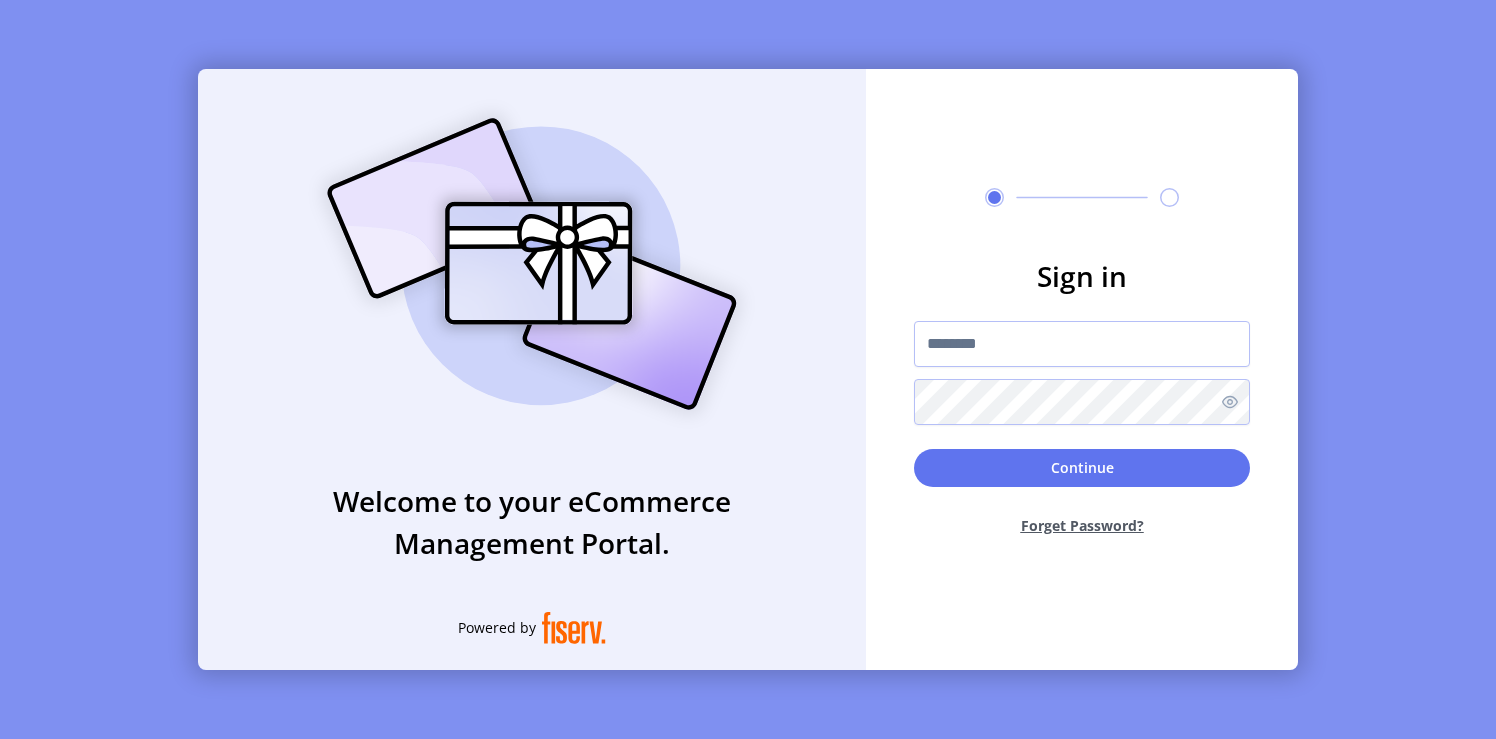 scroll, scrollTop: 0, scrollLeft: 0, axis: both 